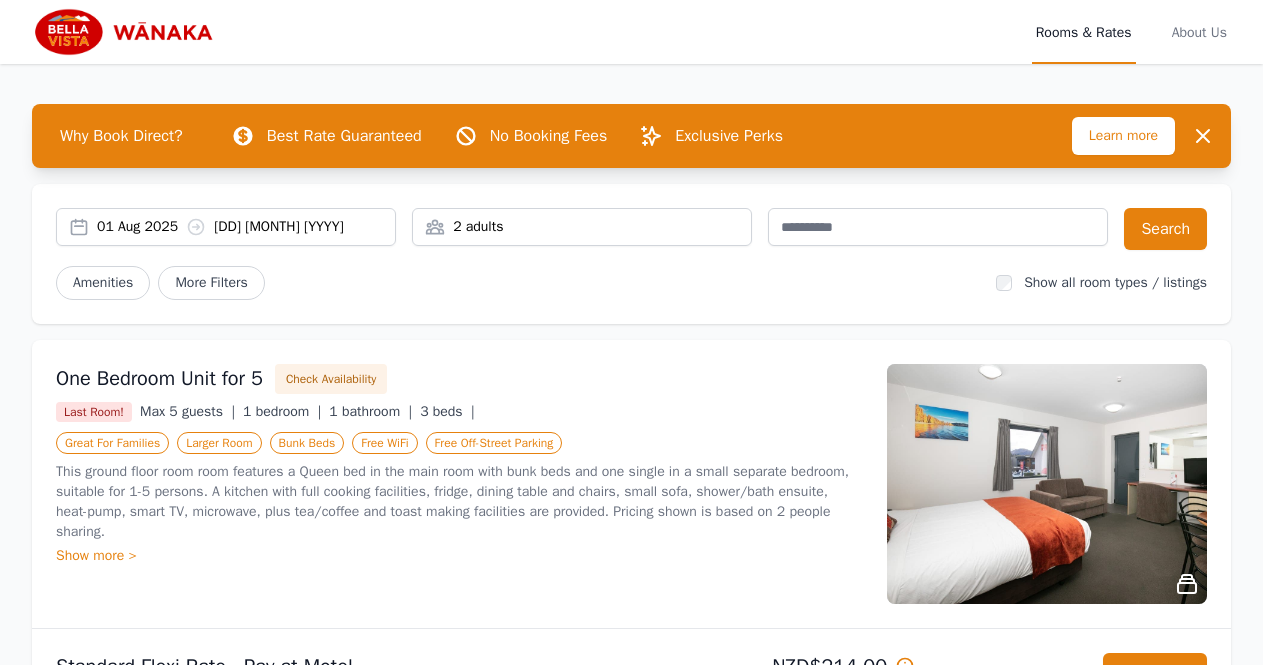 scroll, scrollTop: 0, scrollLeft: 0, axis: both 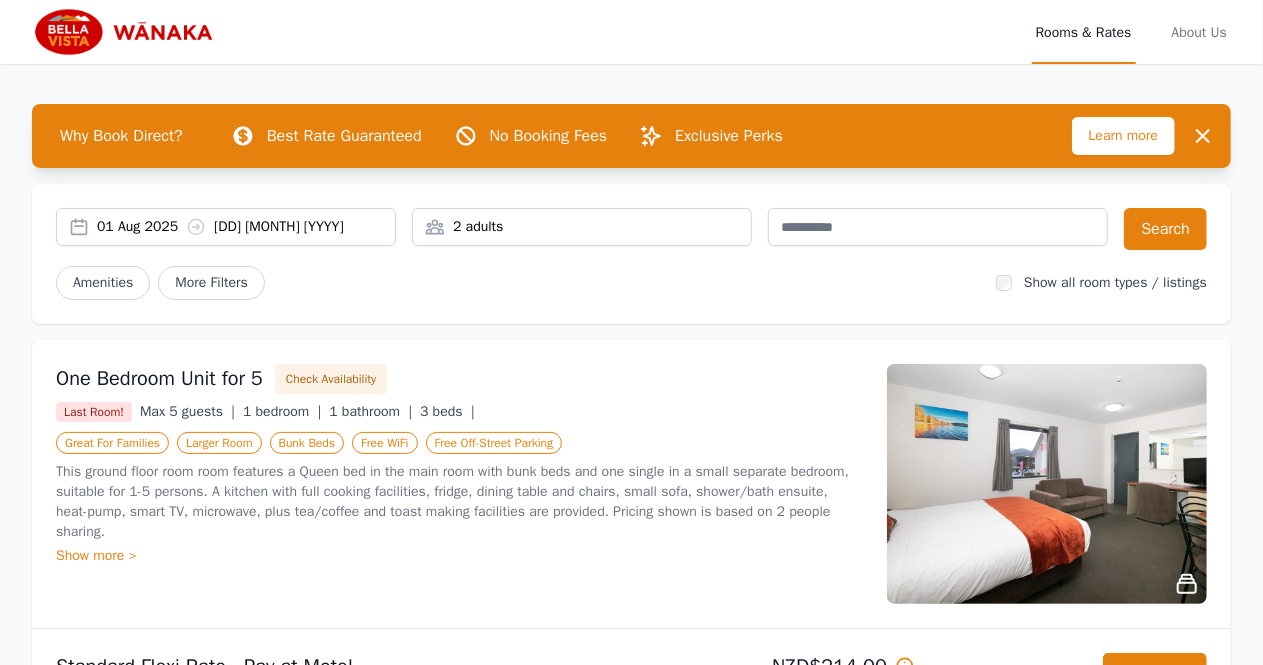 click on "[DD] [MONTH] [YYYY] [DD] [MONTH] [YYYY]" at bounding box center (246, 227) 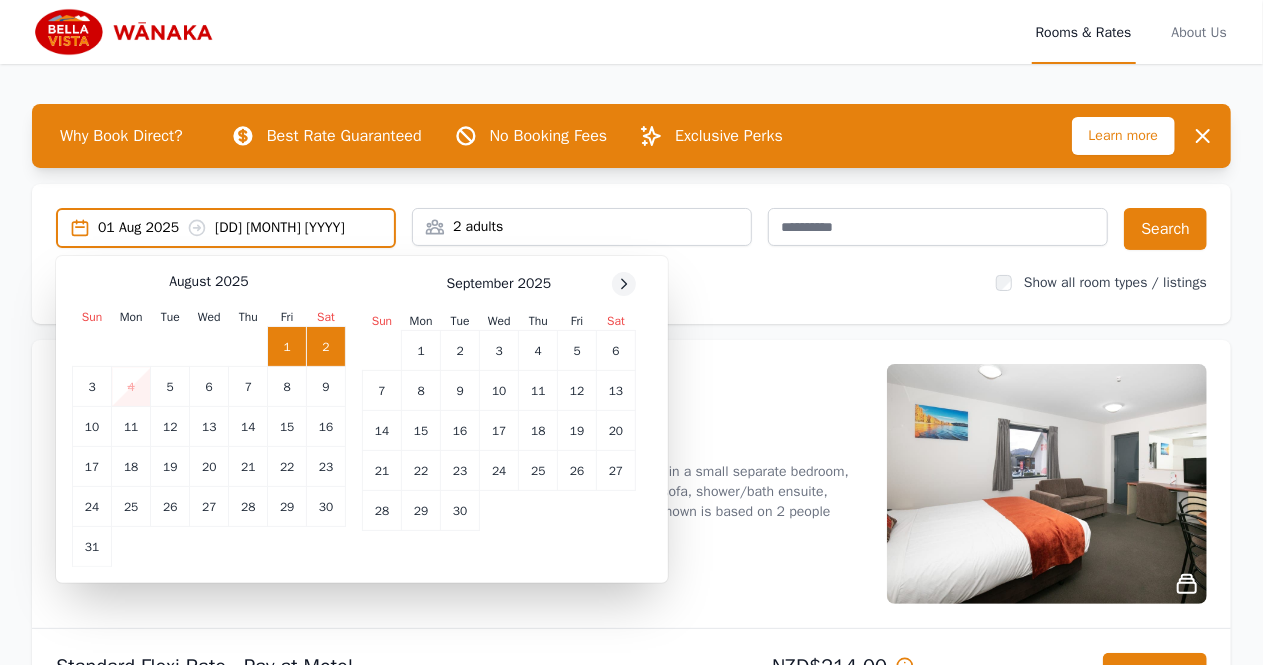 click 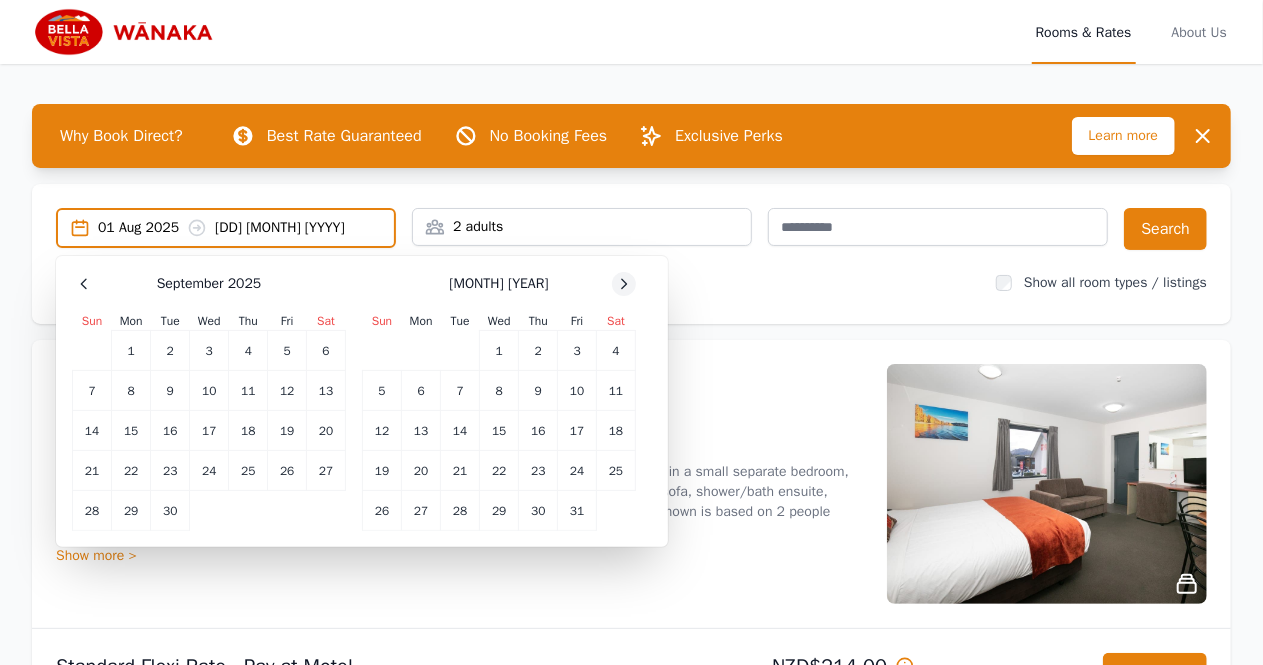 click 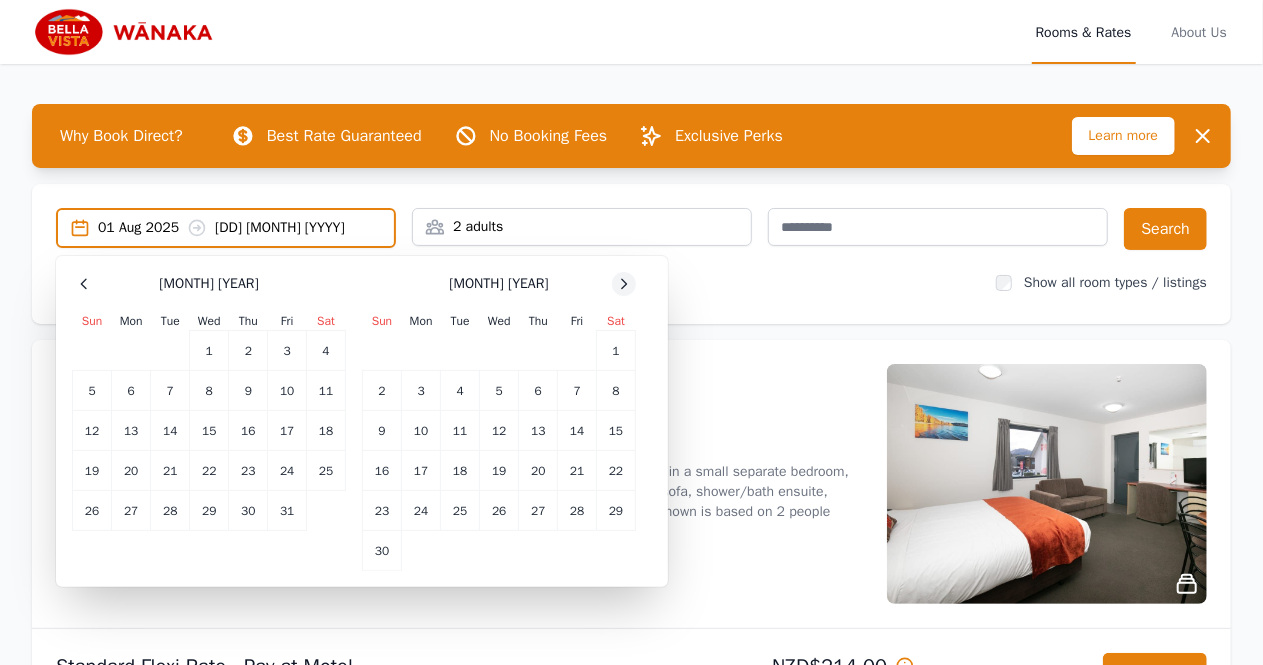 click 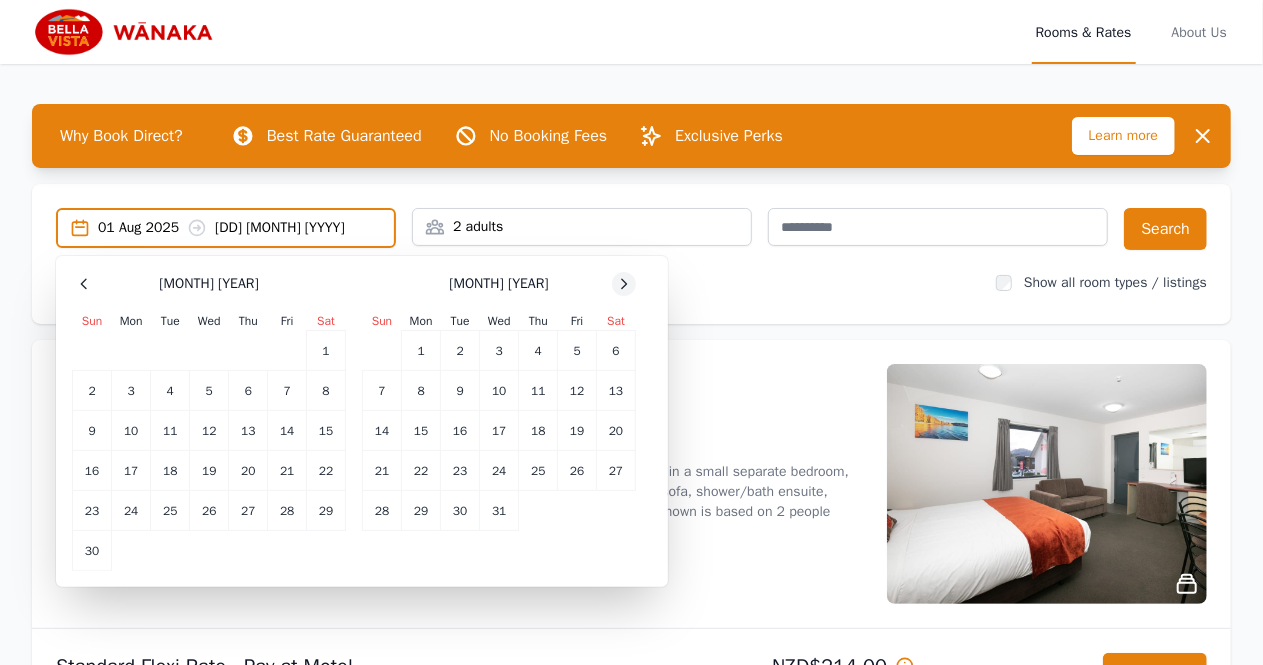 click 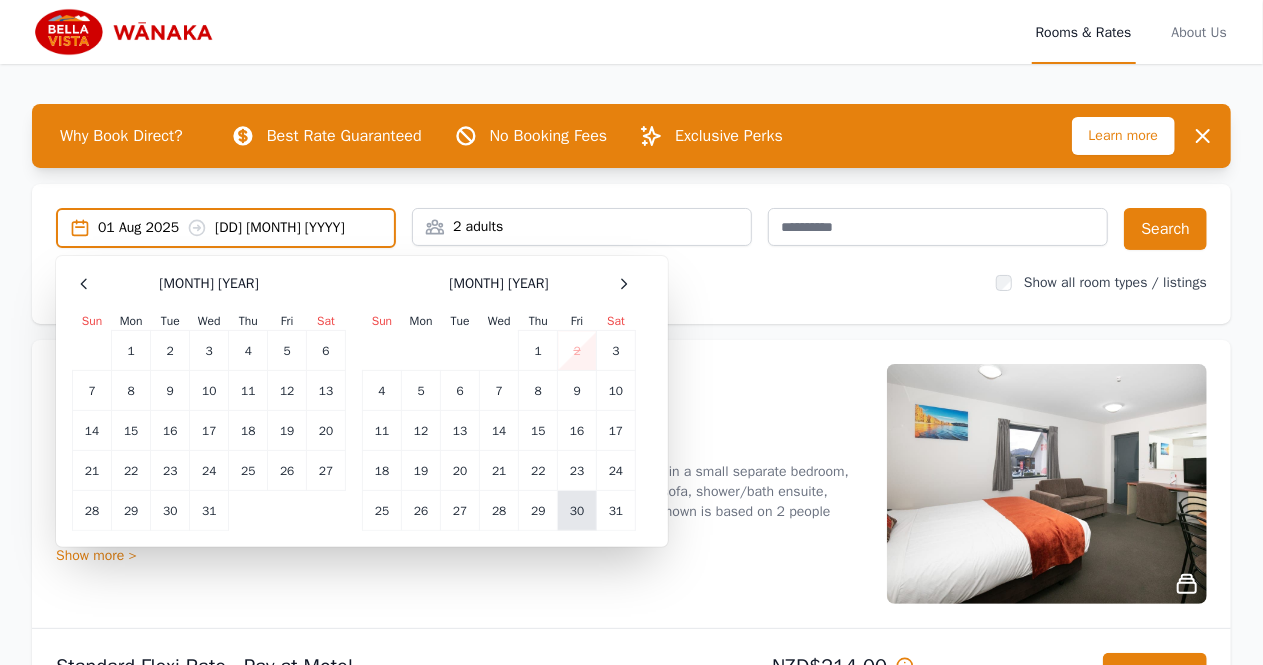 click on "30" at bounding box center (577, 511) 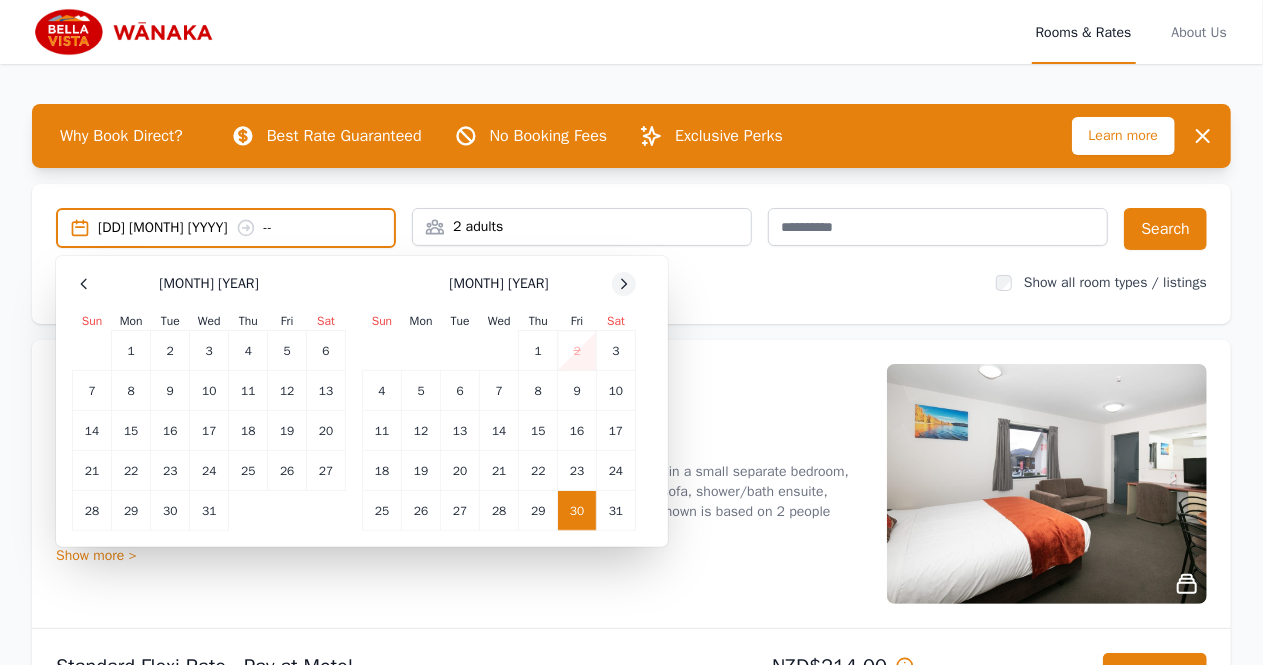 click 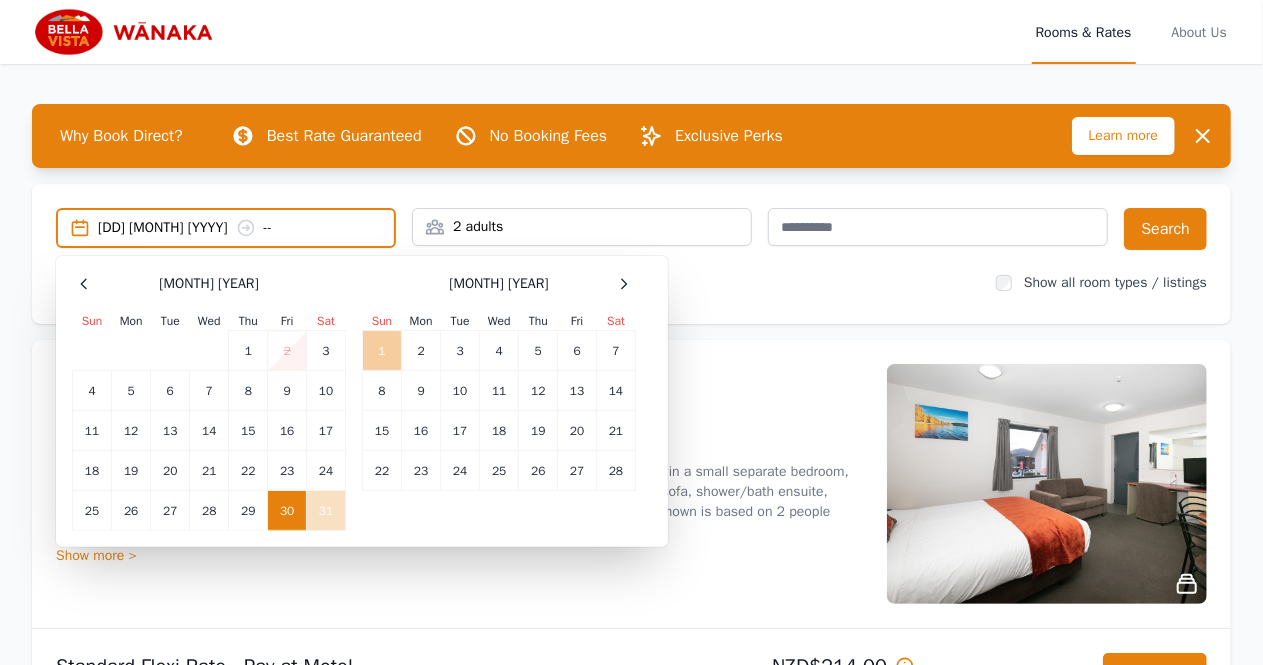 click on "1" at bounding box center [382, 351] 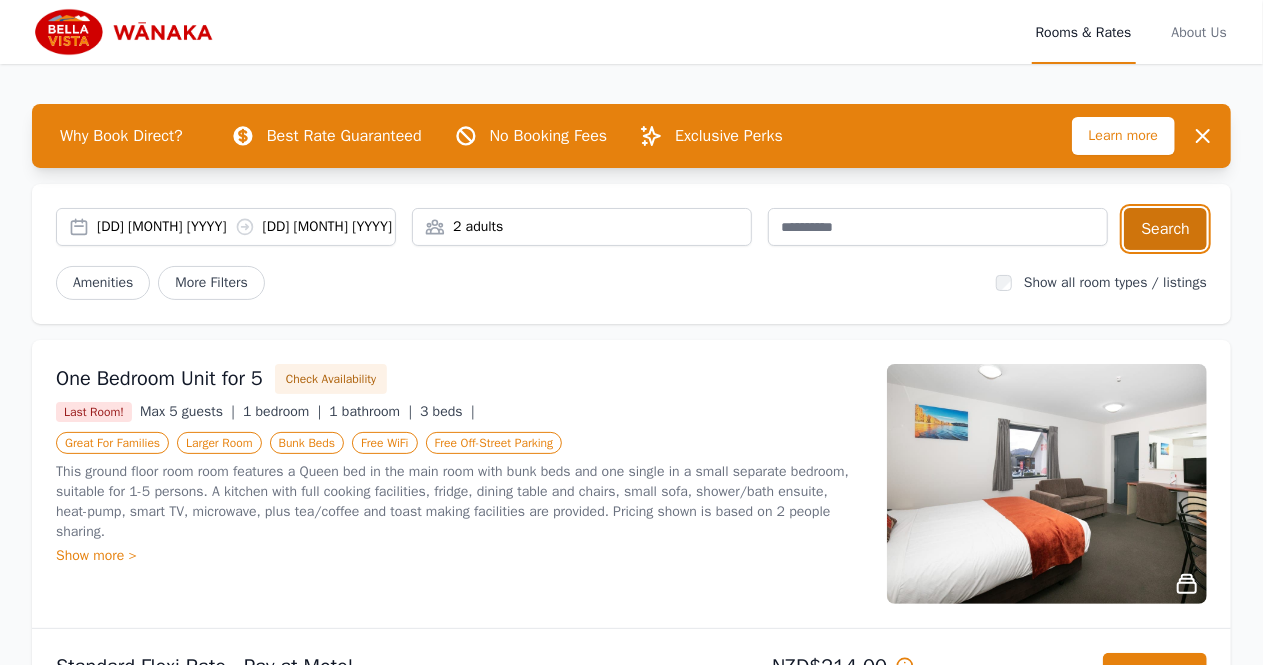 click on "Search" at bounding box center (1165, 229) 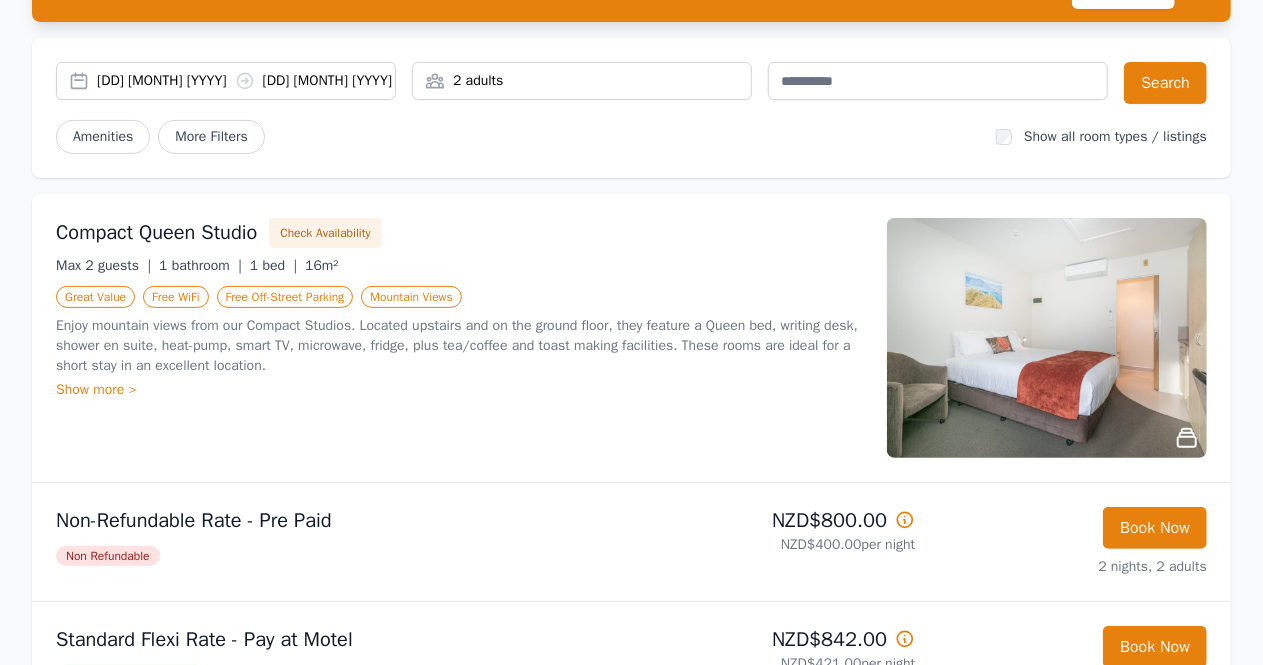 scroll, scrollTop: 400, scrollLeft: 0, axis: vertical 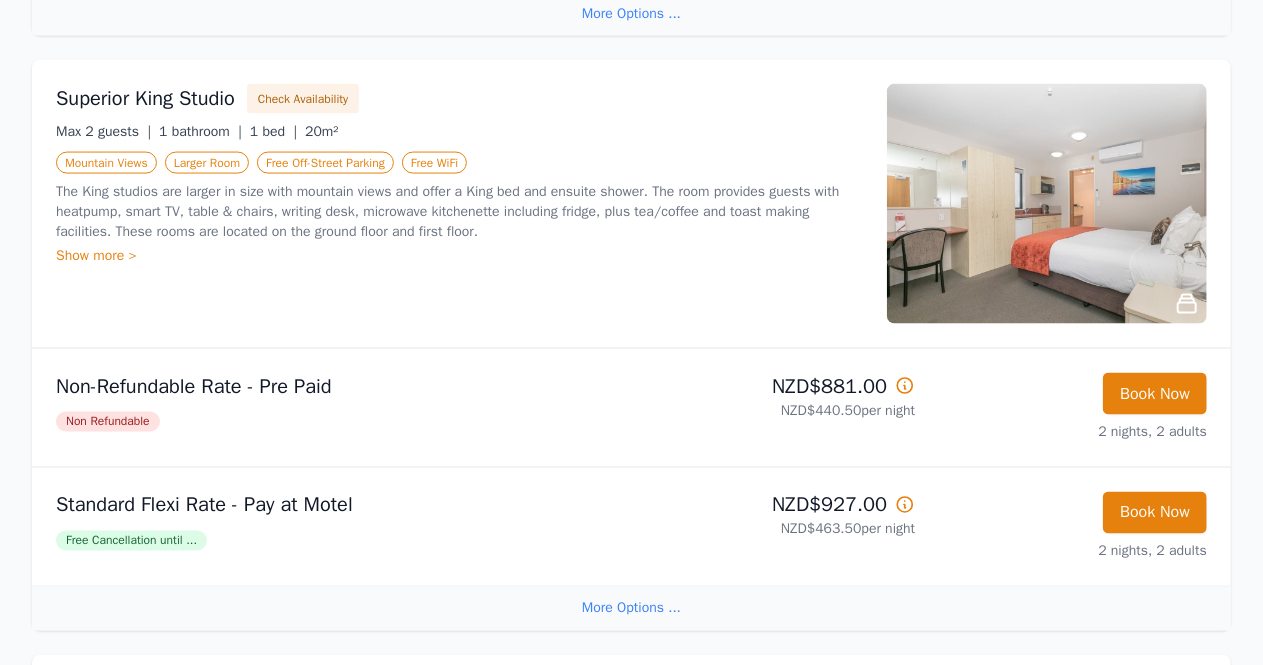 click on "More Options ..." at bounding box center (631, 608) 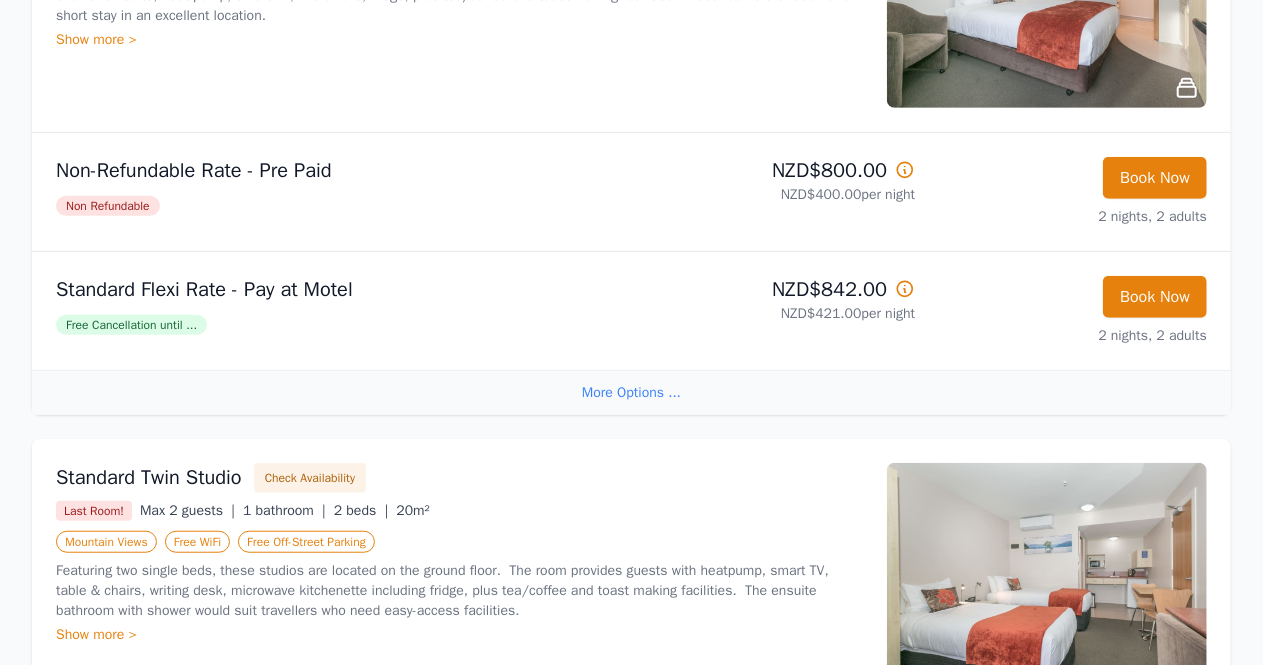 scroll, scrollTop: 500, scrollLeft: 0, axis: vertical 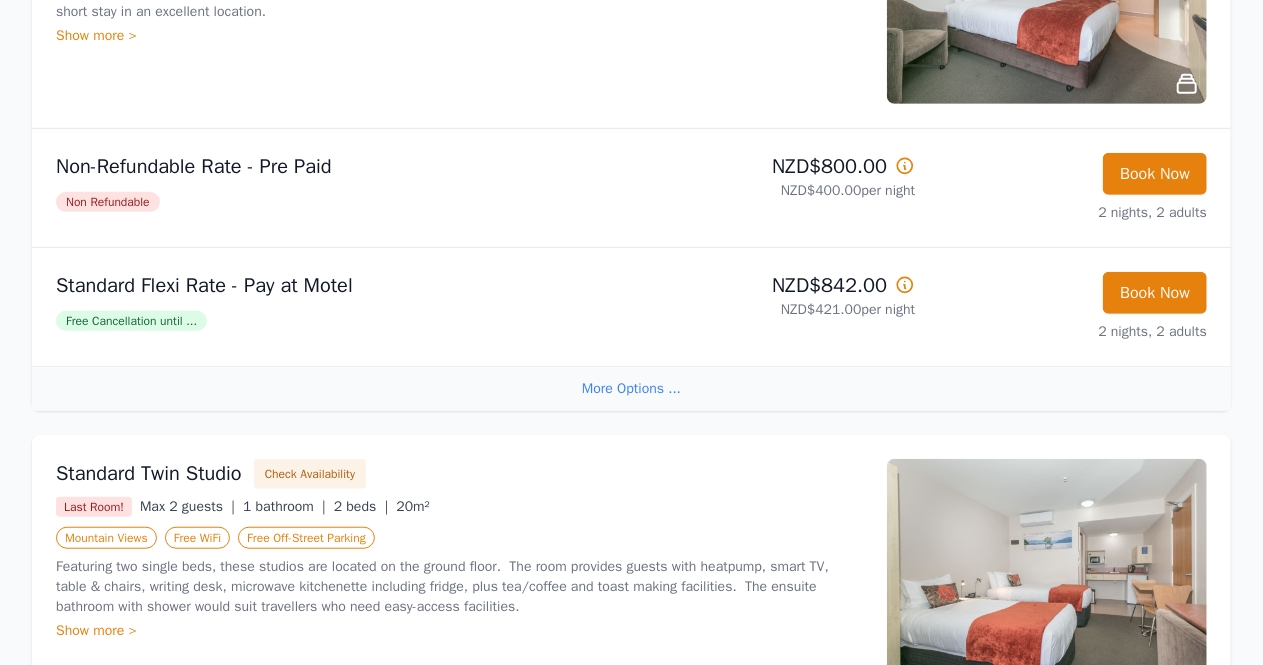 click on "More Options ..." at bounding box center (631, 388) 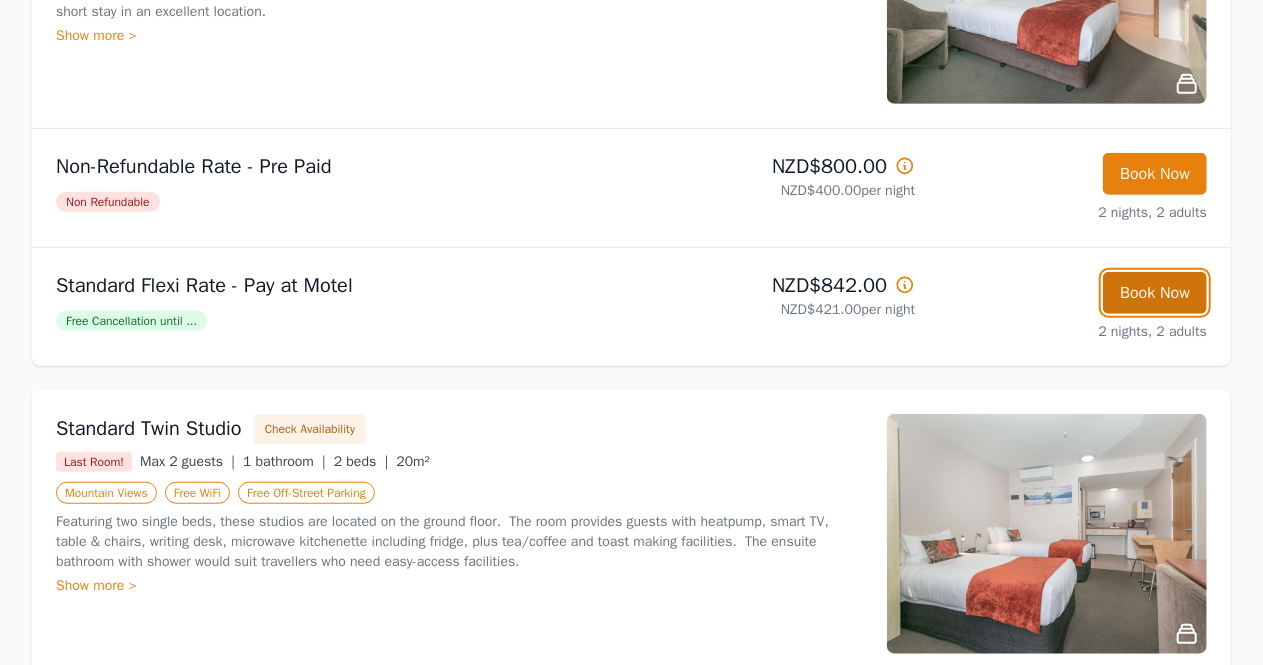 click on "Book Now" at bounding box center [1155, 293] 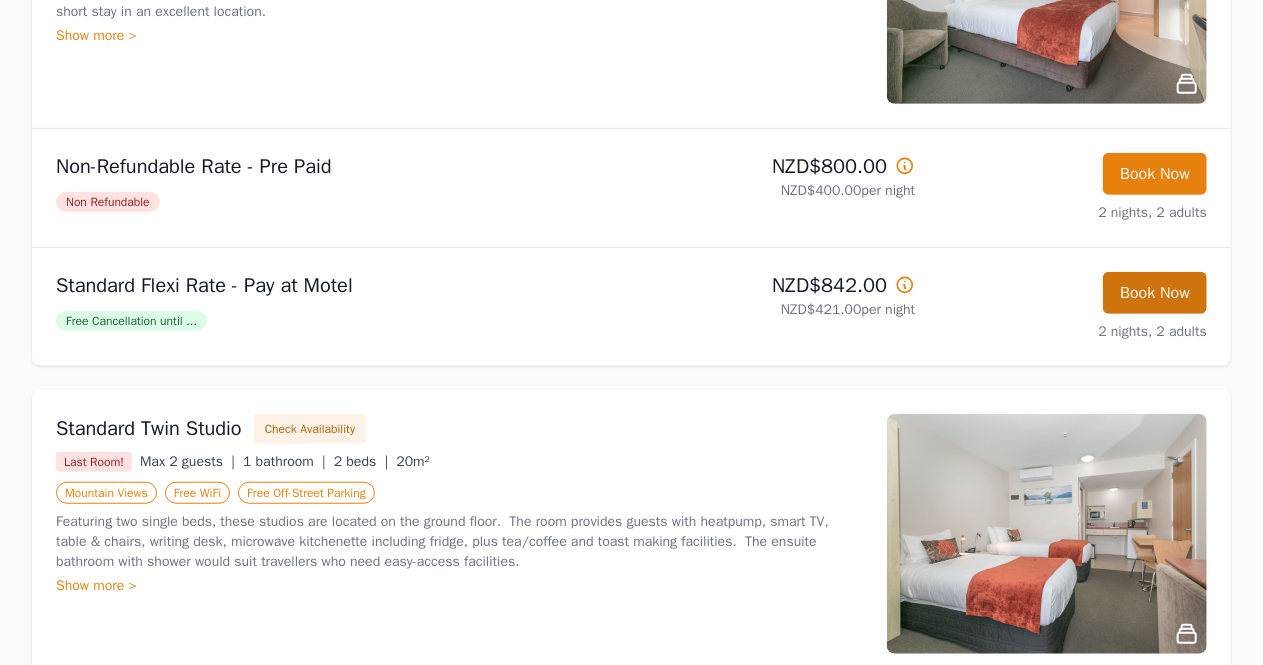 scroll, scrollTop: 96, scrollLeft: 0, axis: vertical 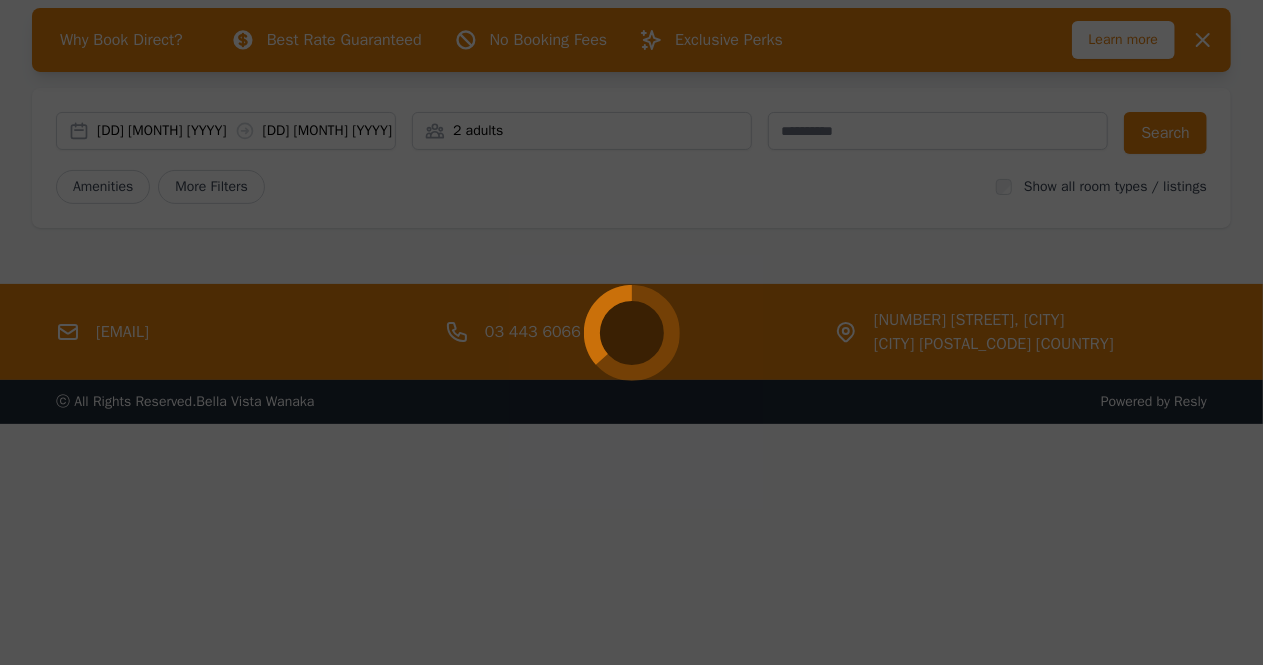 select on "**" 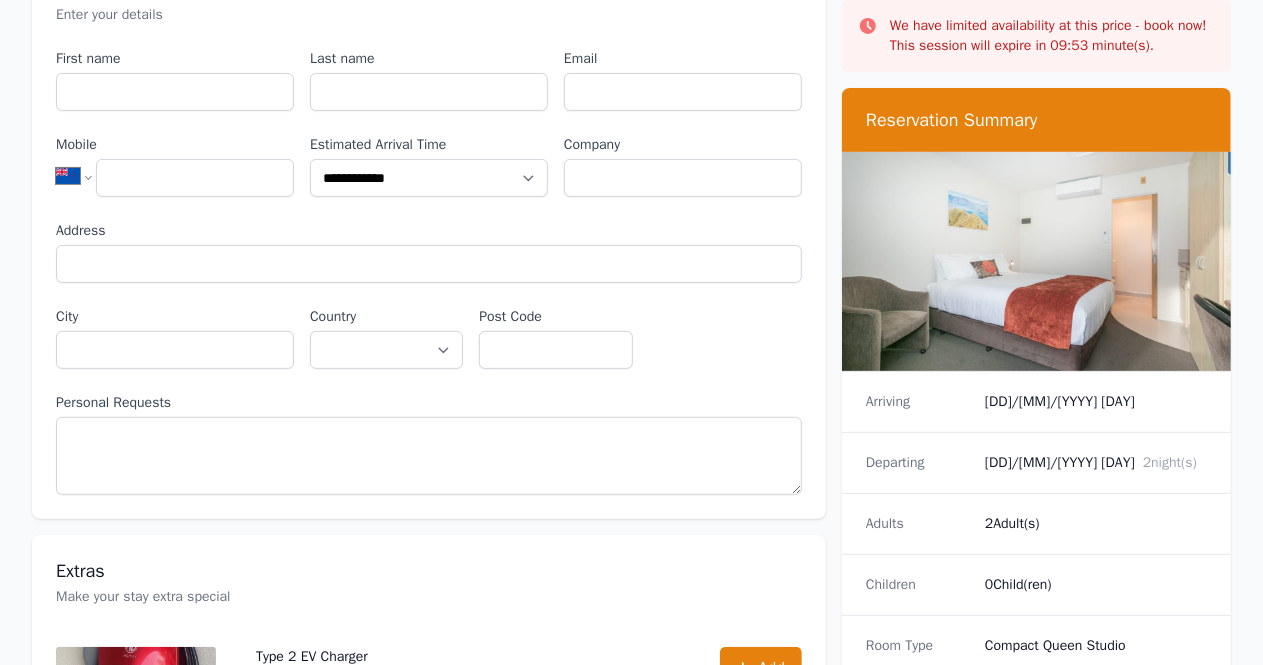 scroll, scrollTop: 0, scrollLeft: 0, axis: both 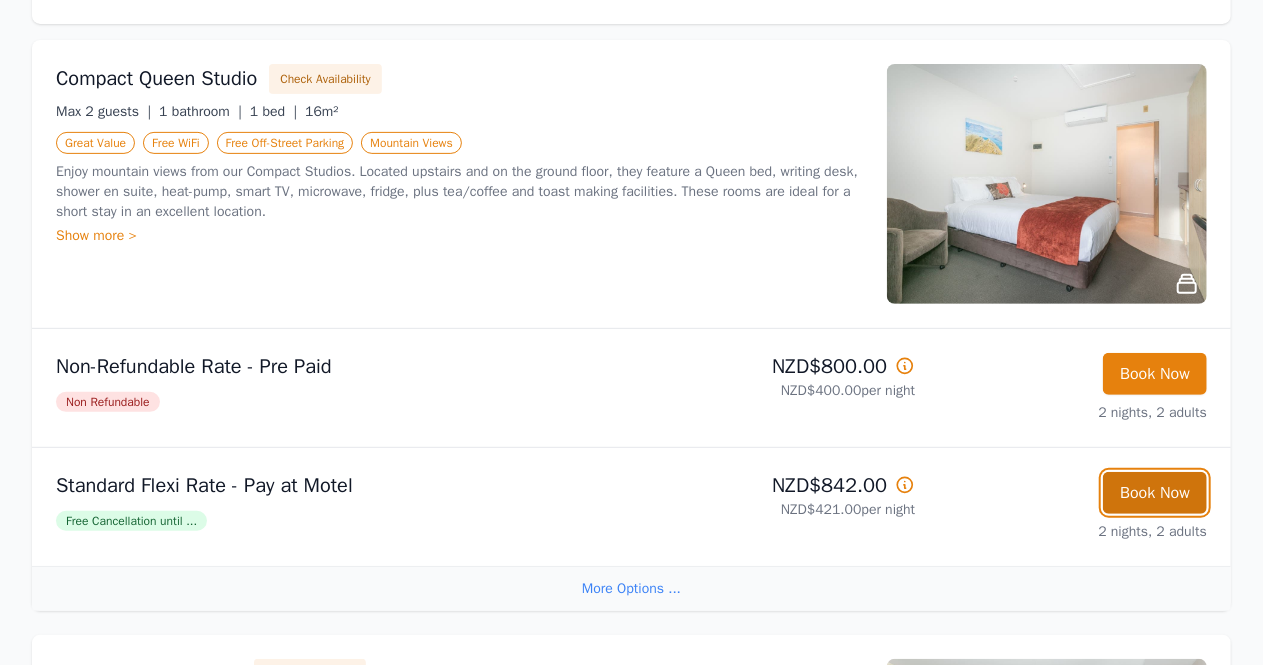 click on "Book Now" at bounding box center (1155, 493) 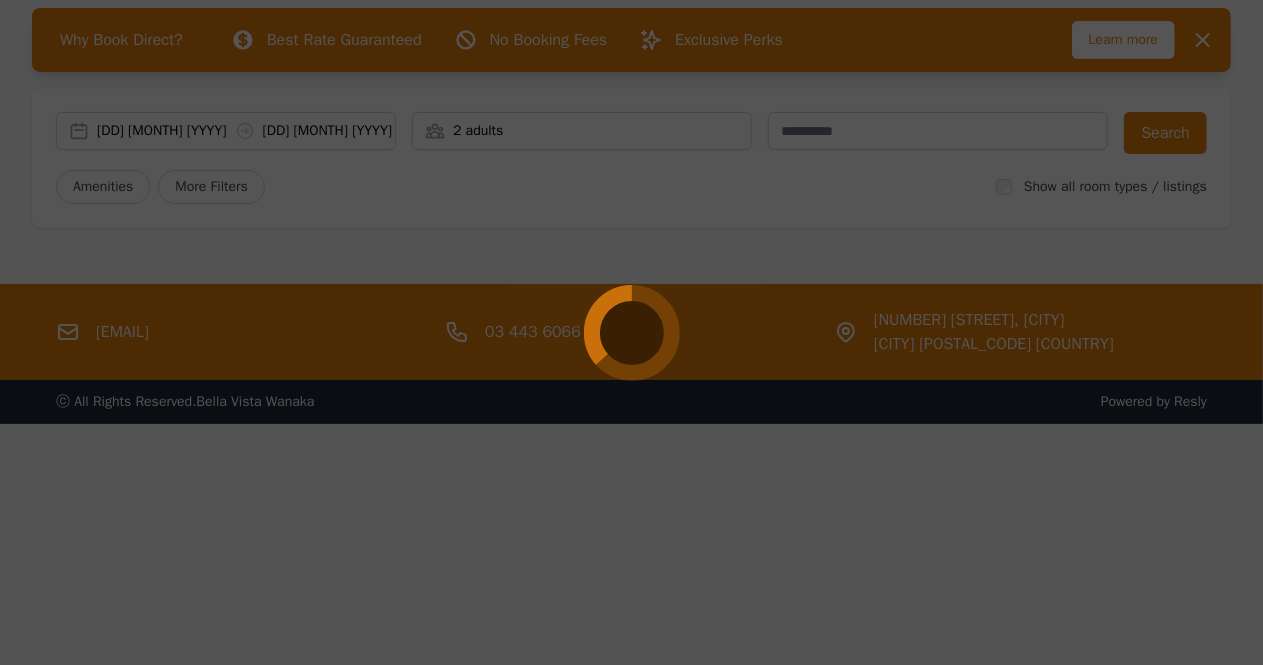 scroll, scrollTop: 96, scrollLeft: 0, axis: vertical 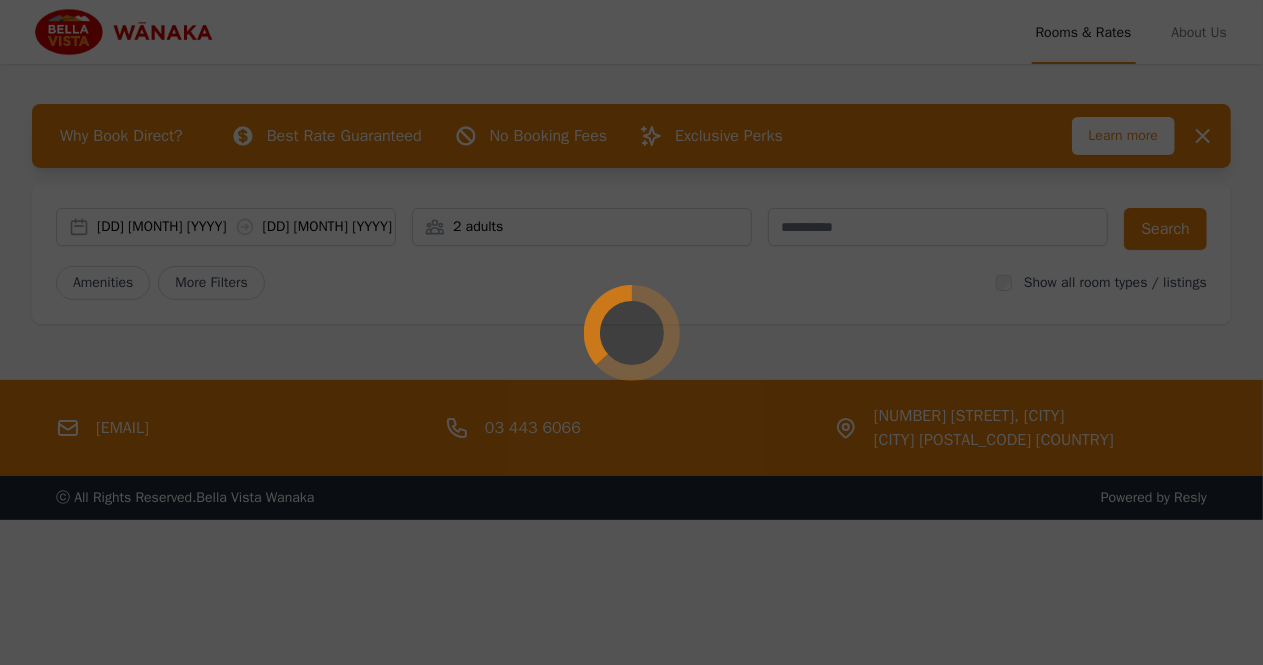 select on "**" 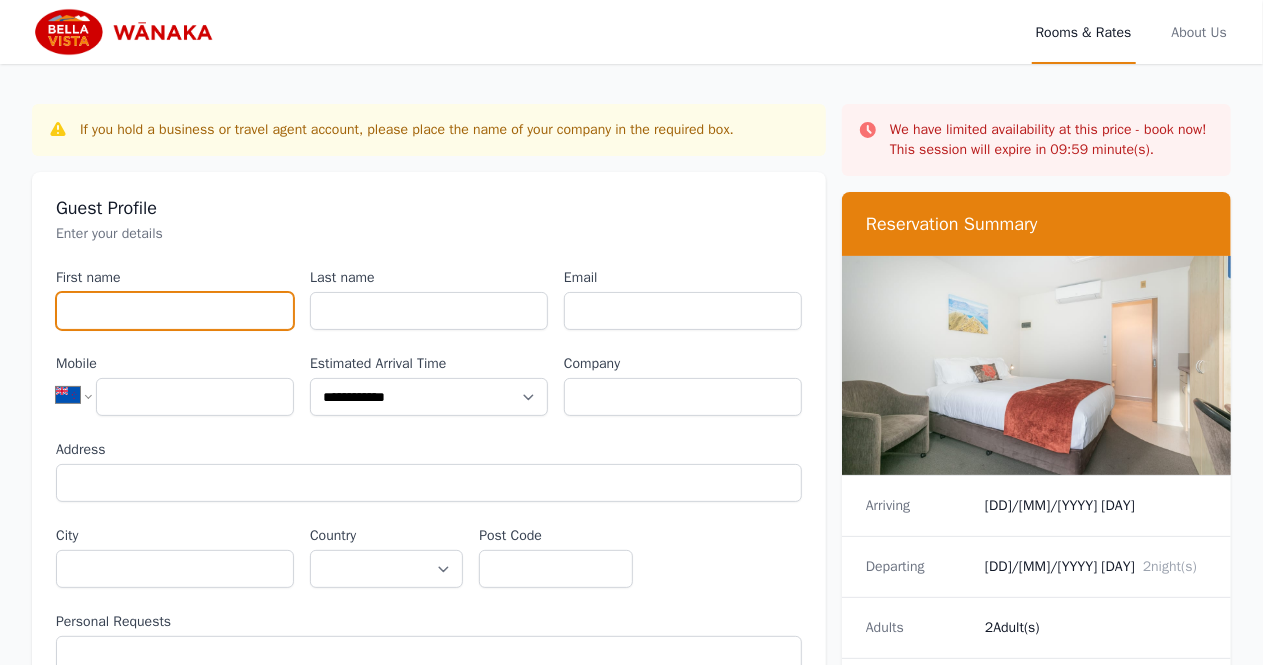click on "First name" at bounding box center [175, 311] 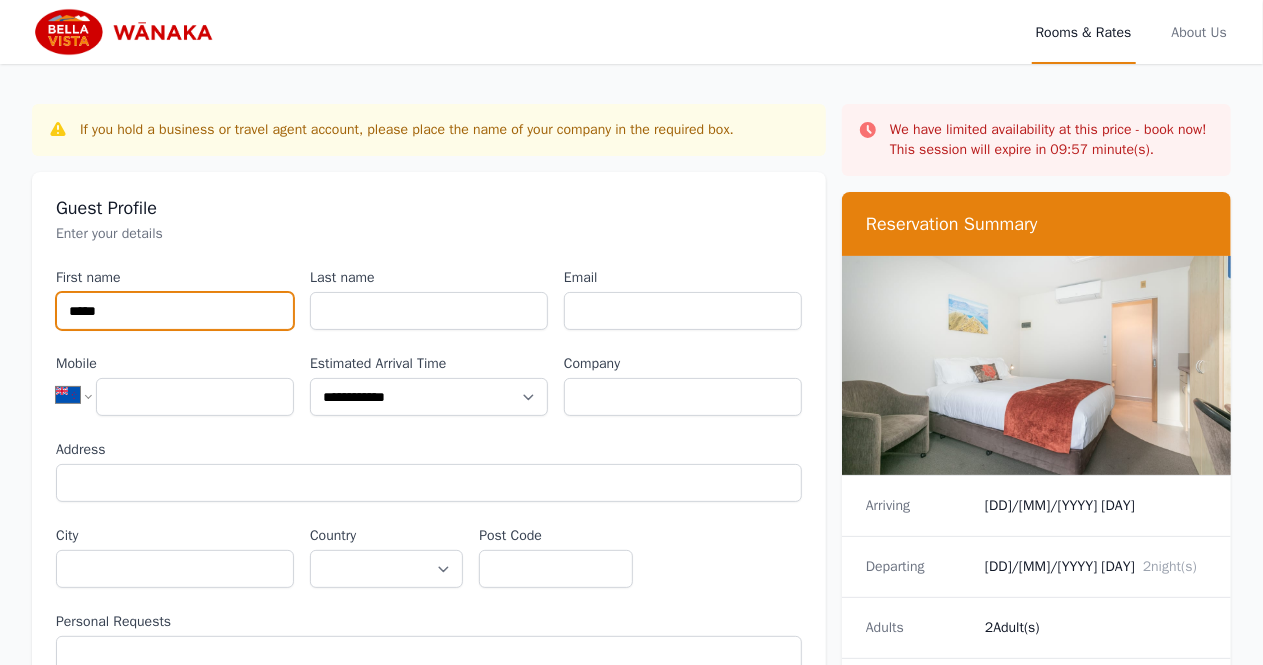 type on "*****" 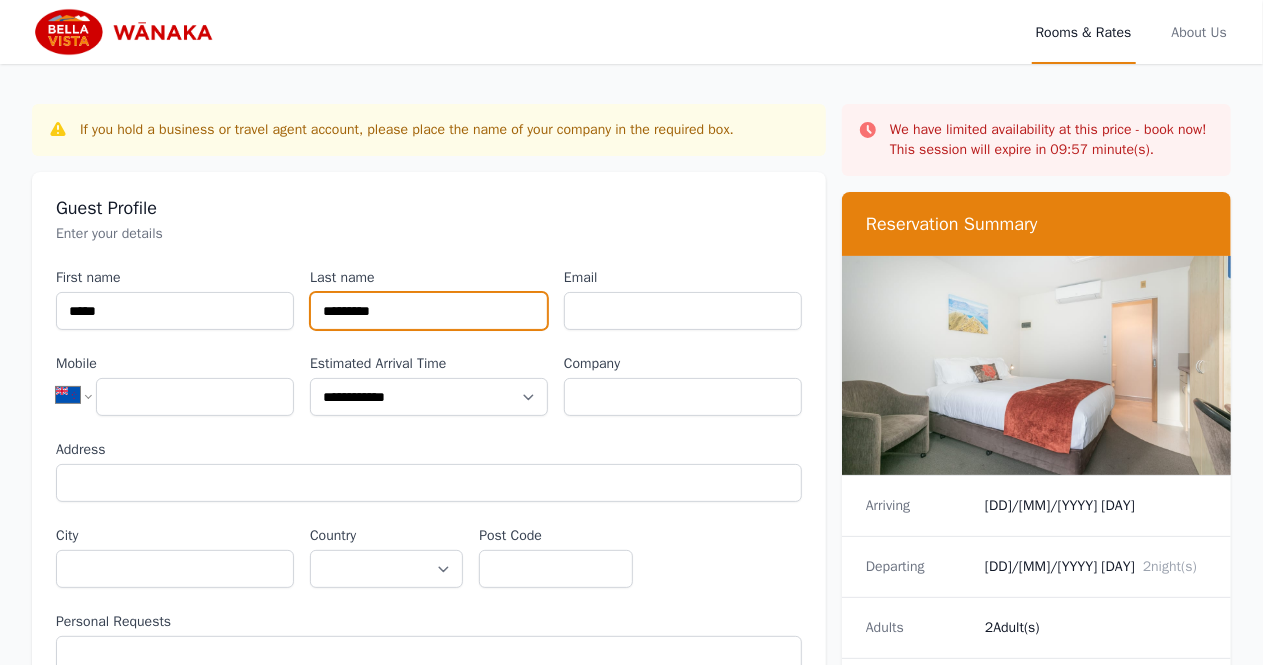 type on "*********" 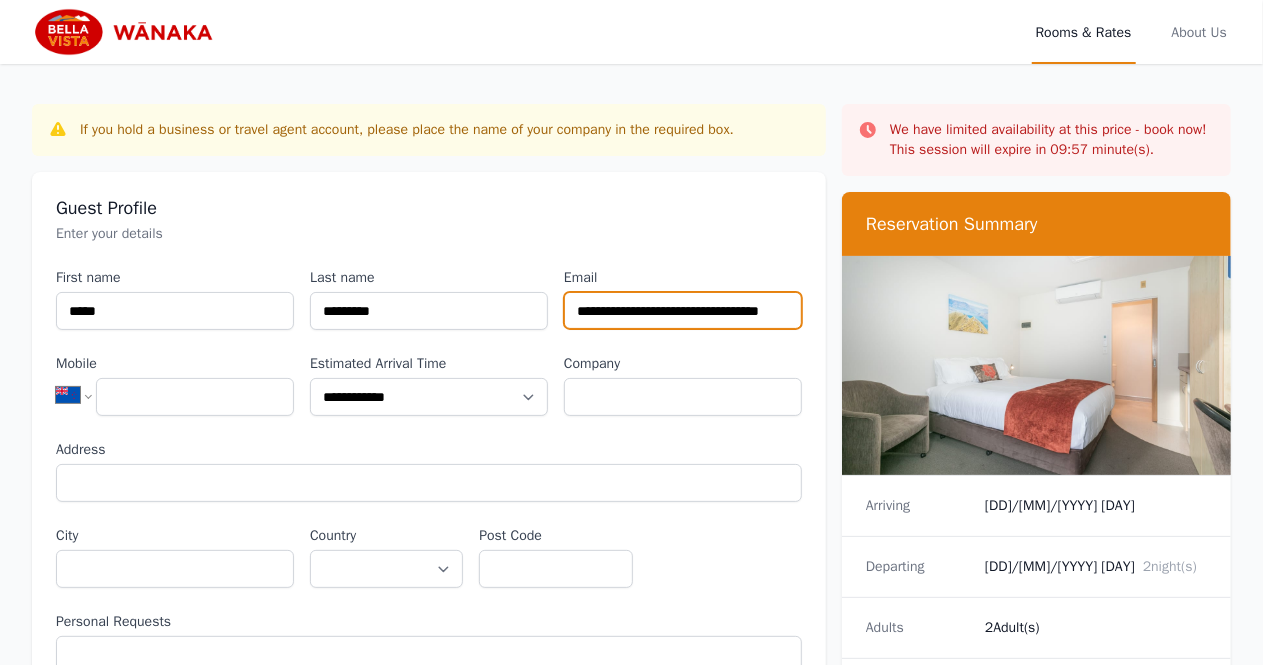 scroll, scrollTop: 0, scrollLeft: 24, axis: horizontal 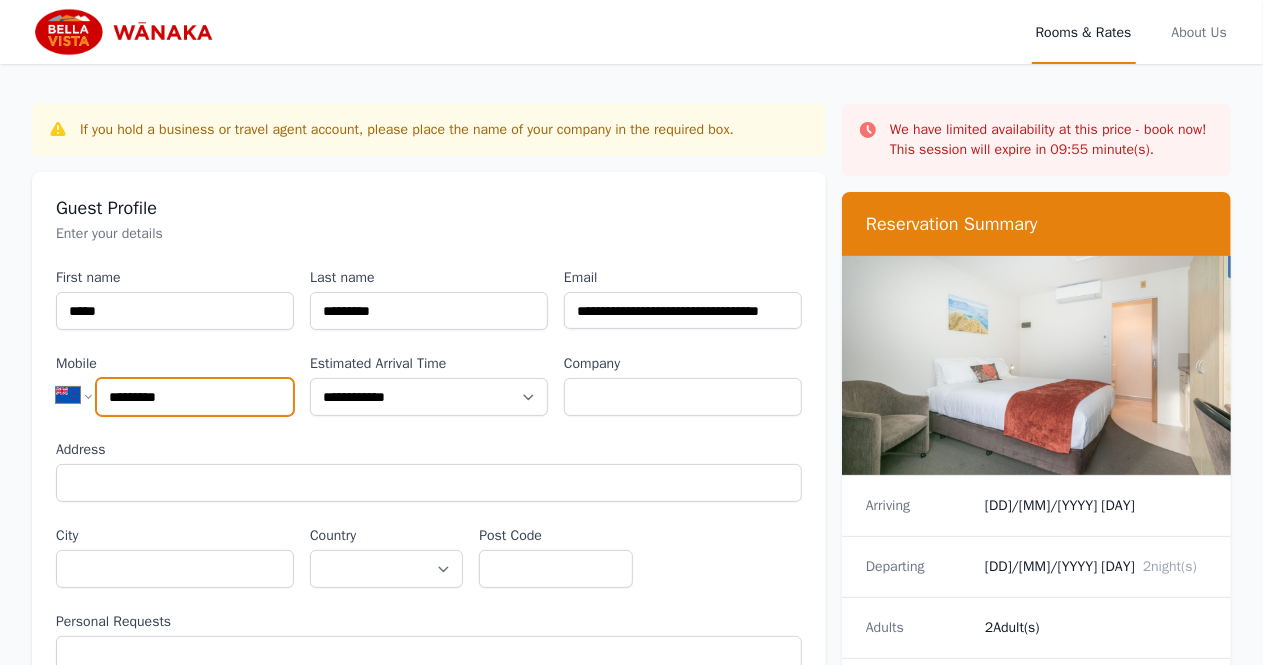 type on "*********" 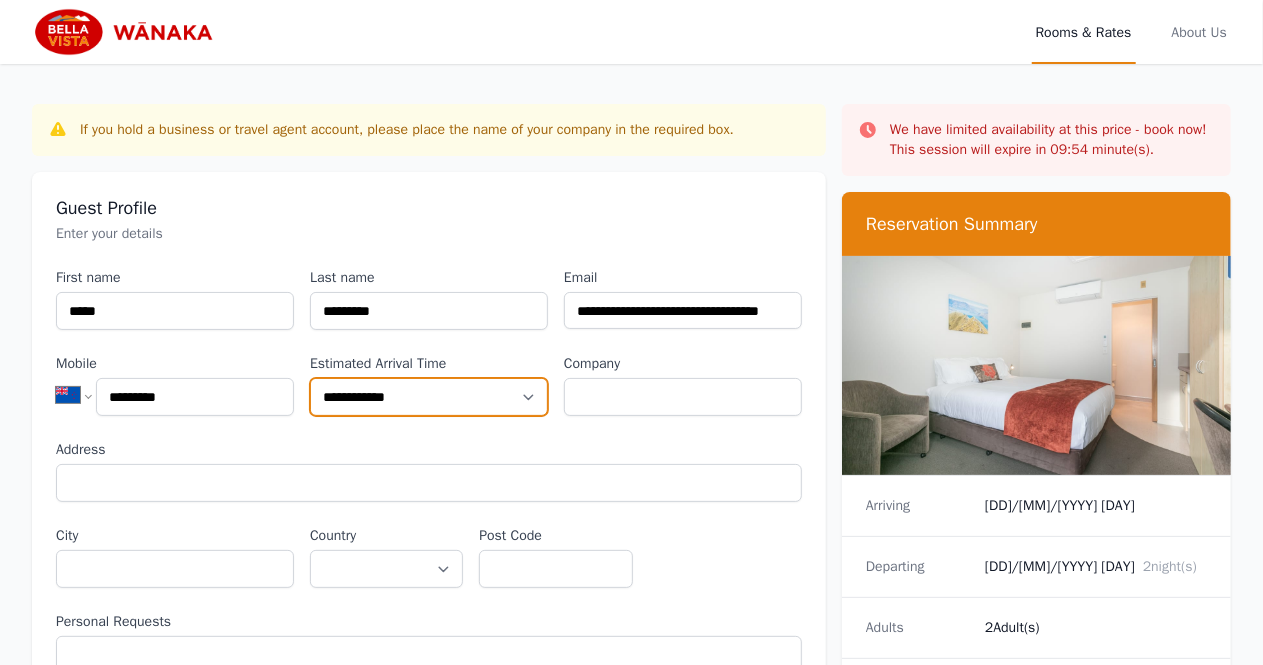 click on "**********" at bounding box center [429, 397] 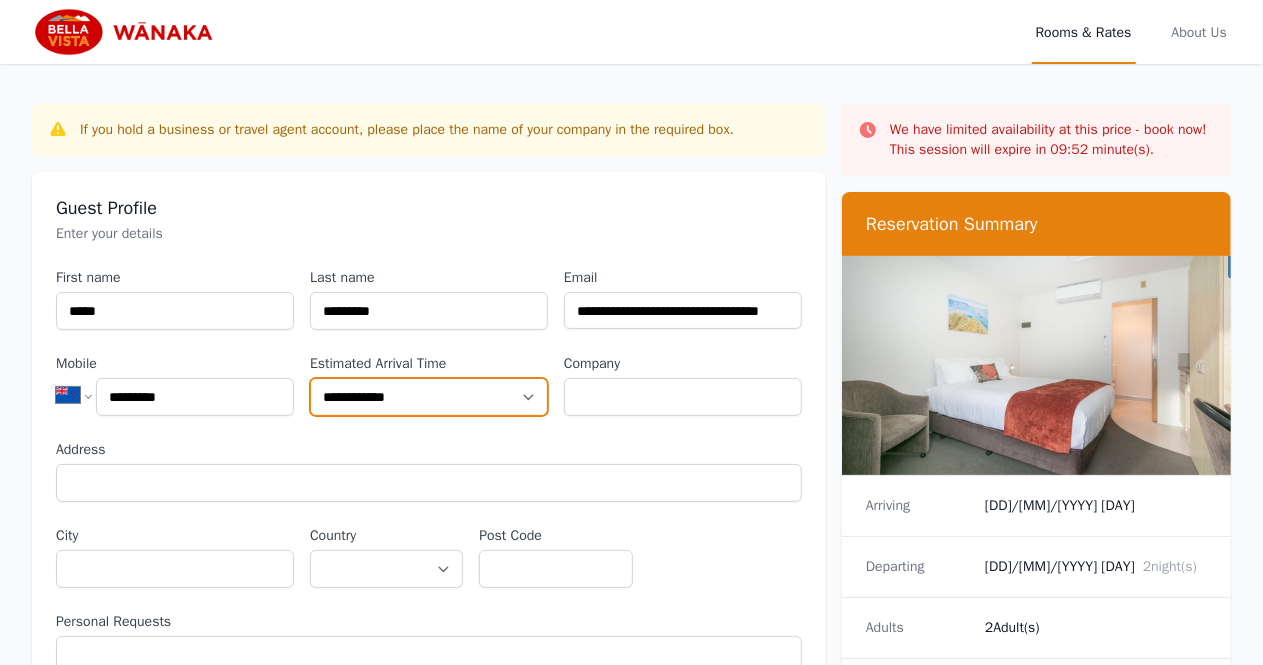 select on "**********" 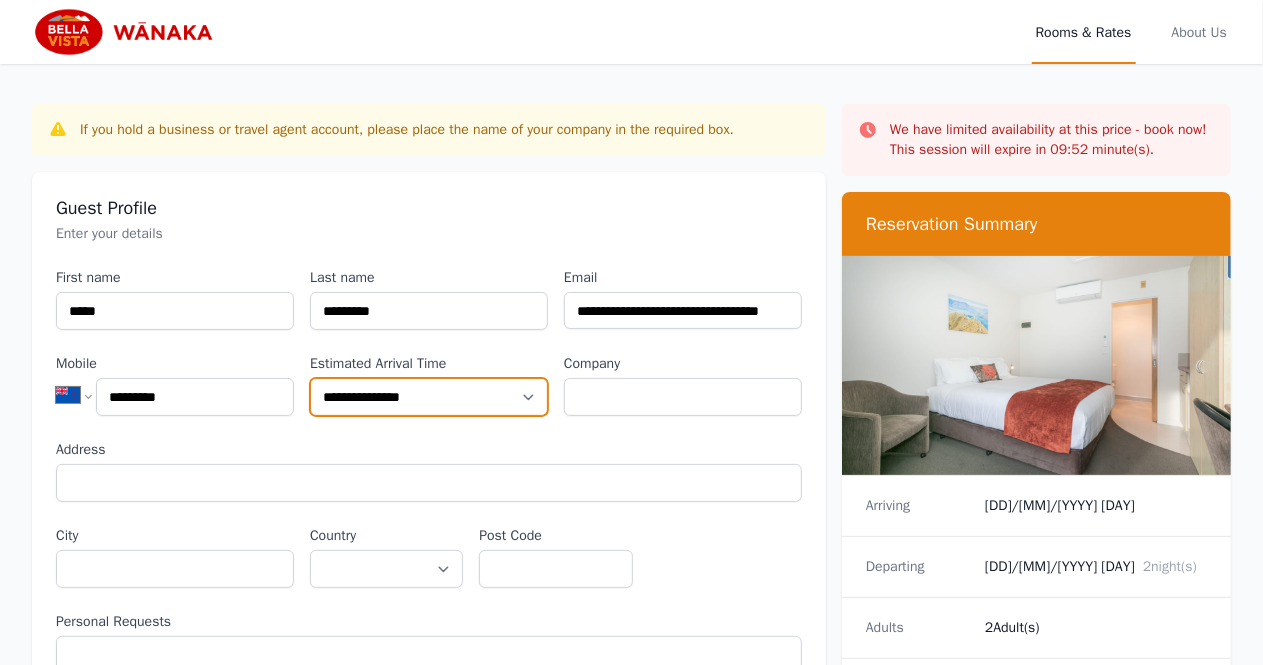 click on "**********" at bounding box center [429, 397] 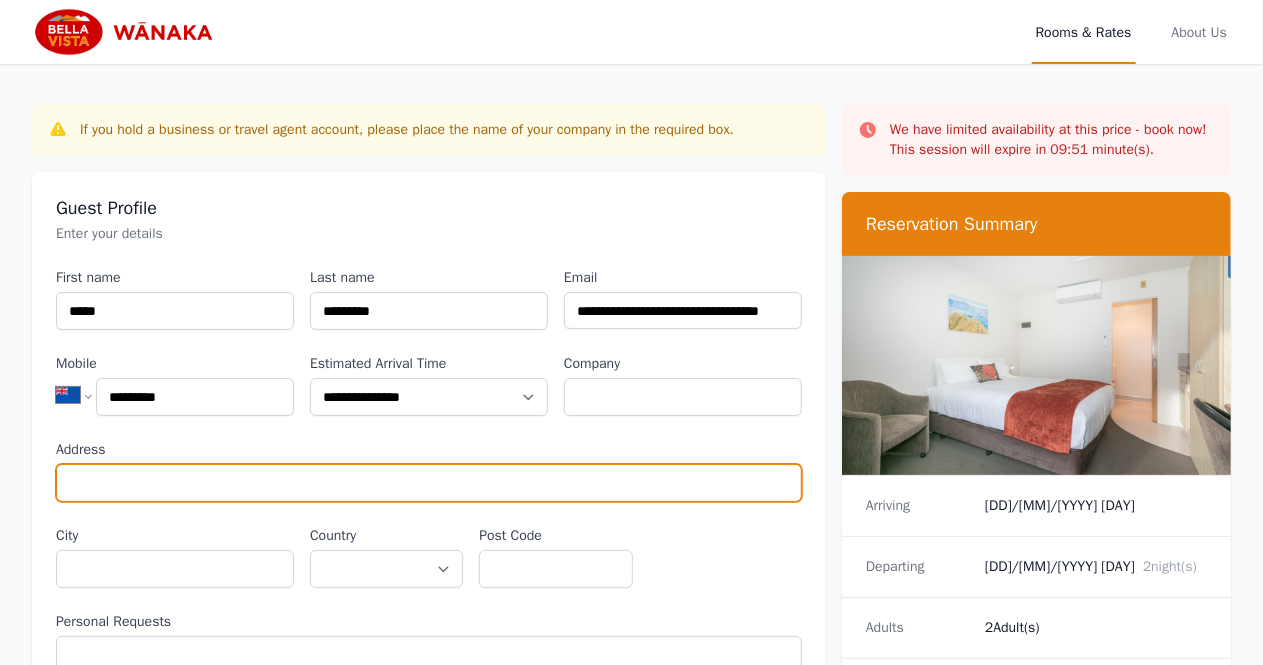 click on "Address" at bounding box center (429, 483) 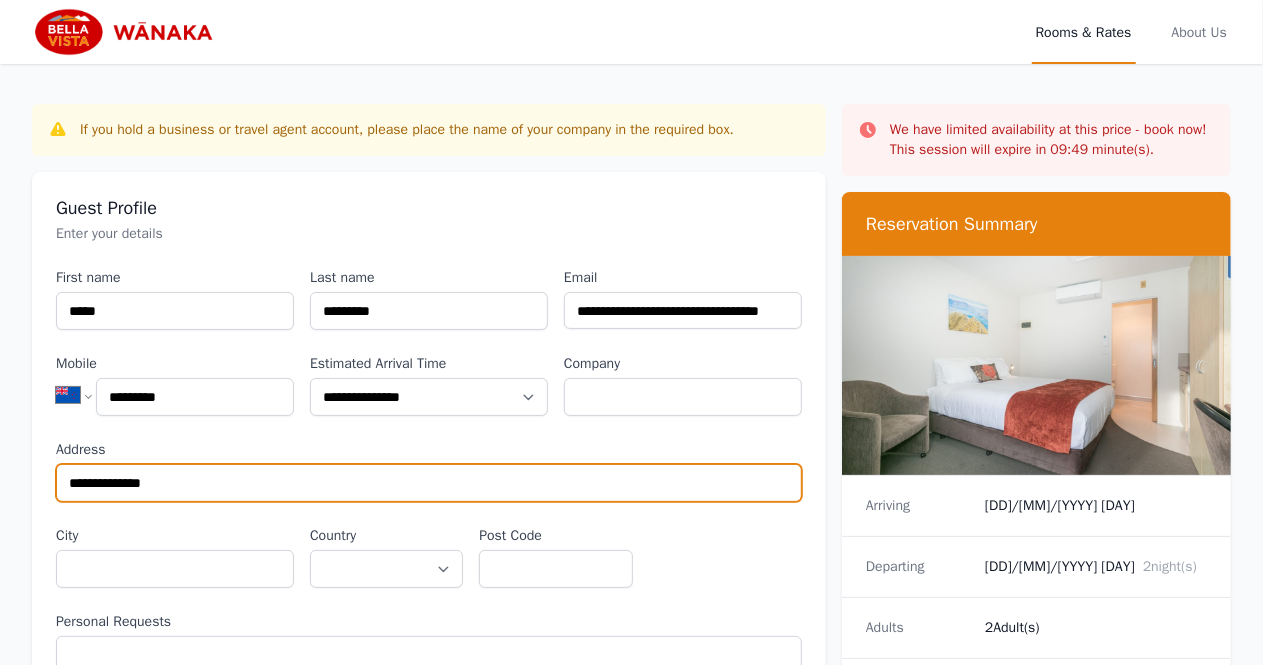 type on "**********" 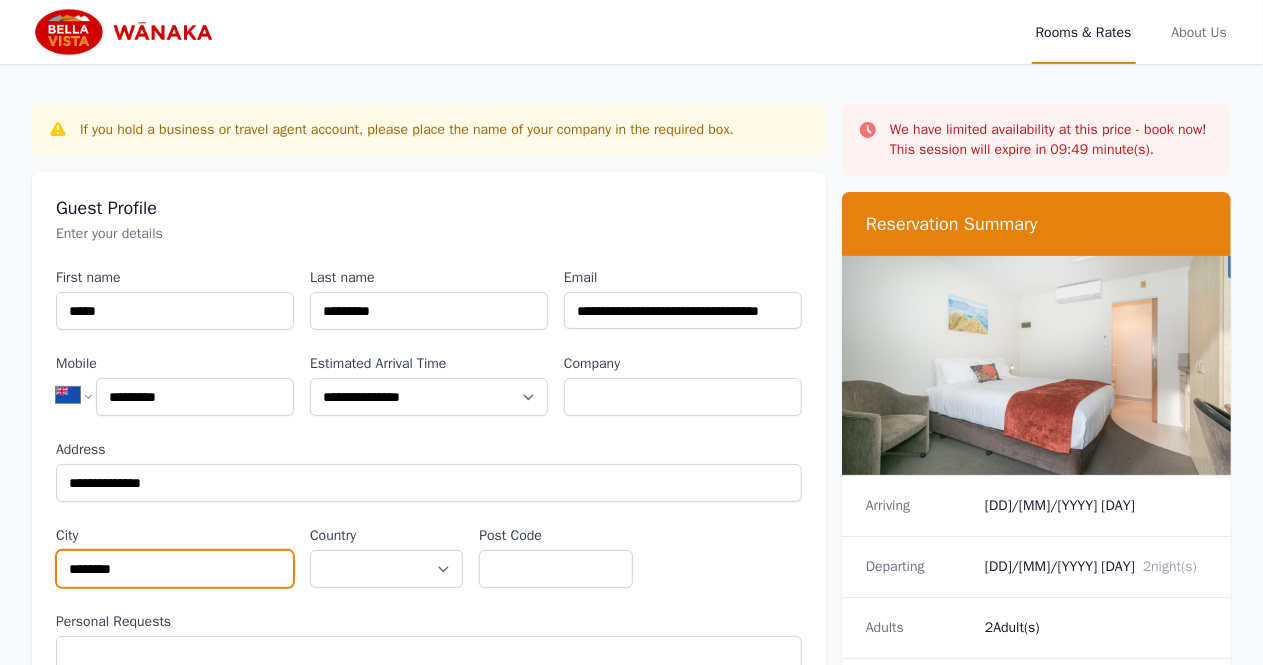 type on "********" 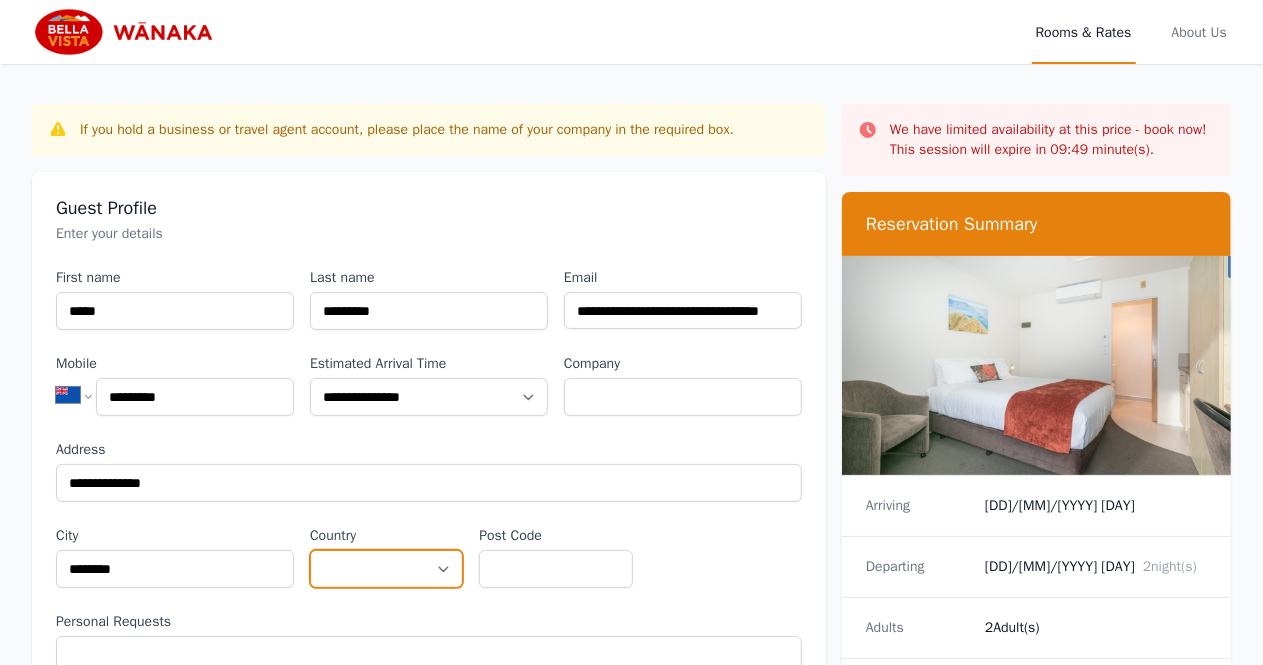 select on "**********" 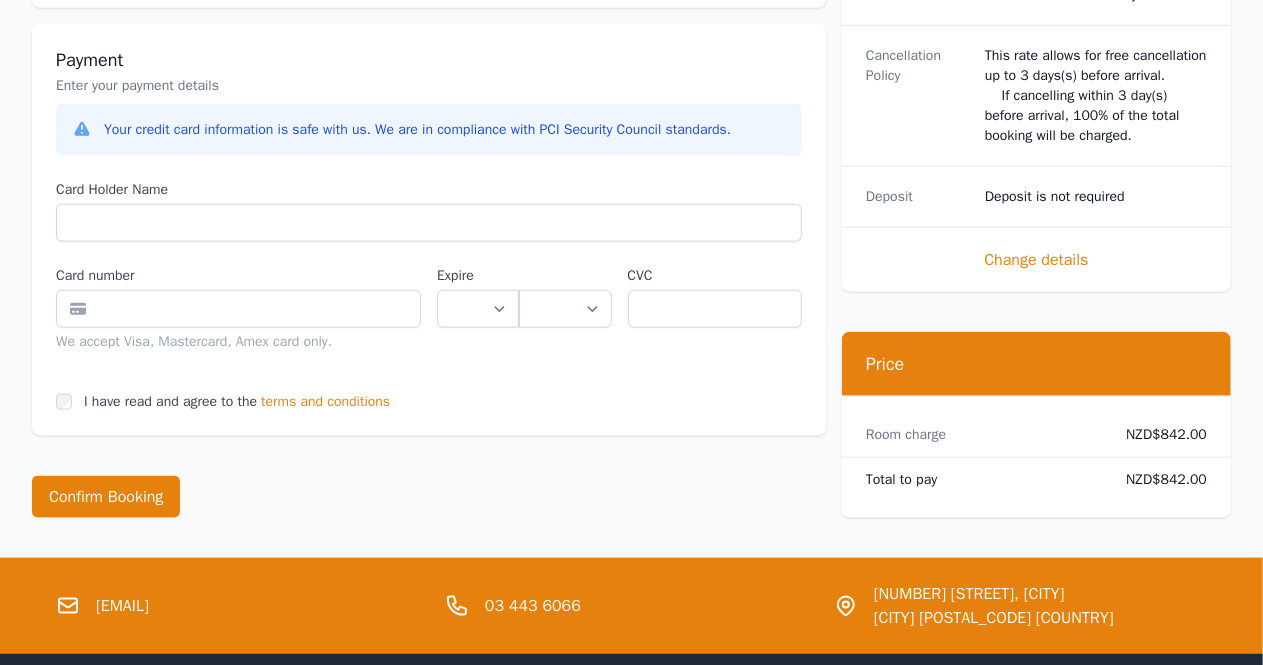 scroll, scrollTop: 1100, scrollLeft: 0, axis: vertical 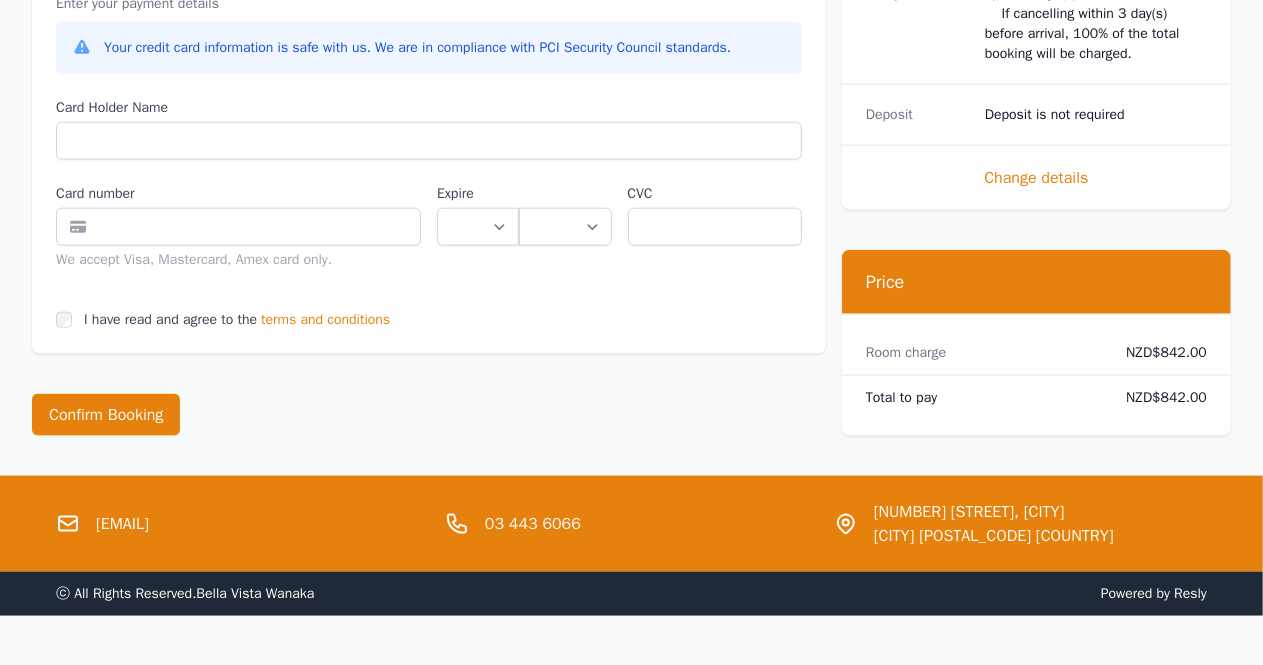 type on "****" 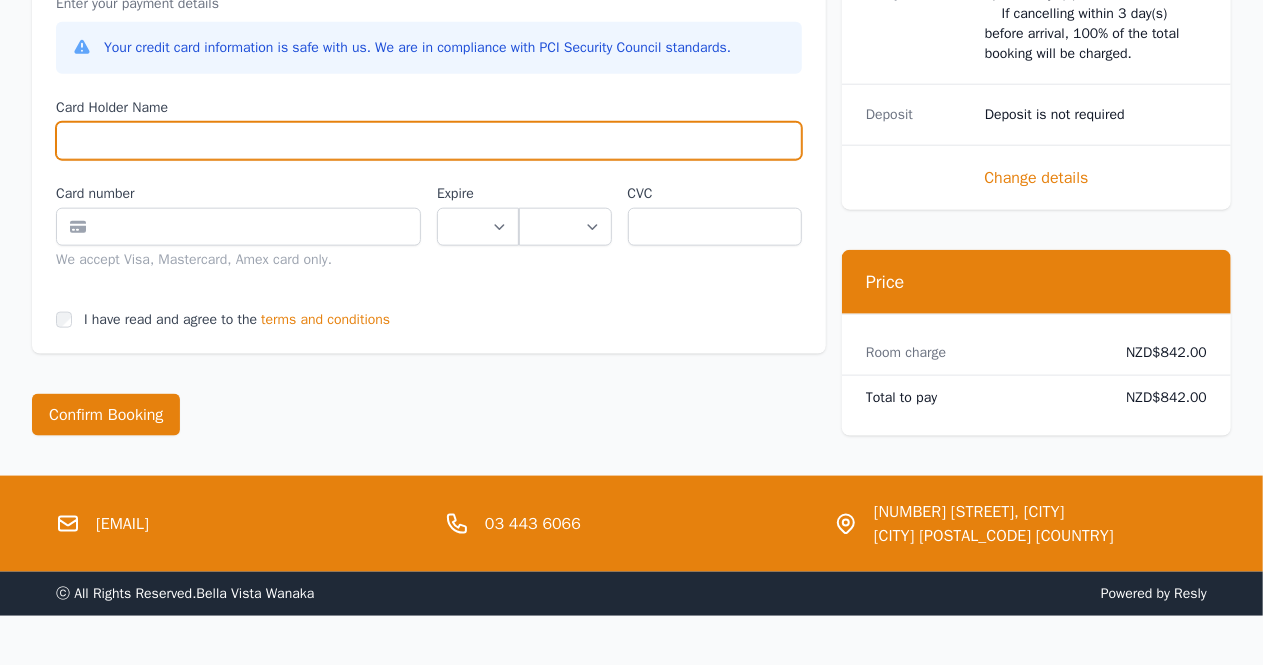 click on "Card Holder Name" at bounding box center [429, 141] 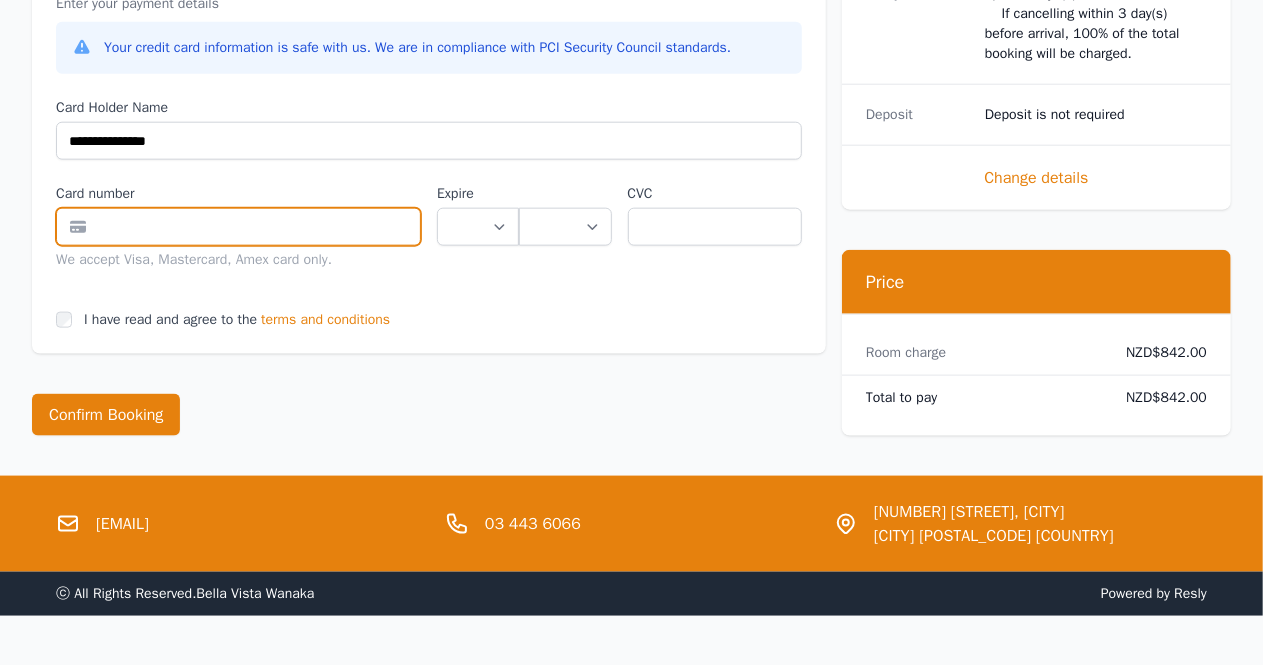 type on "**********" 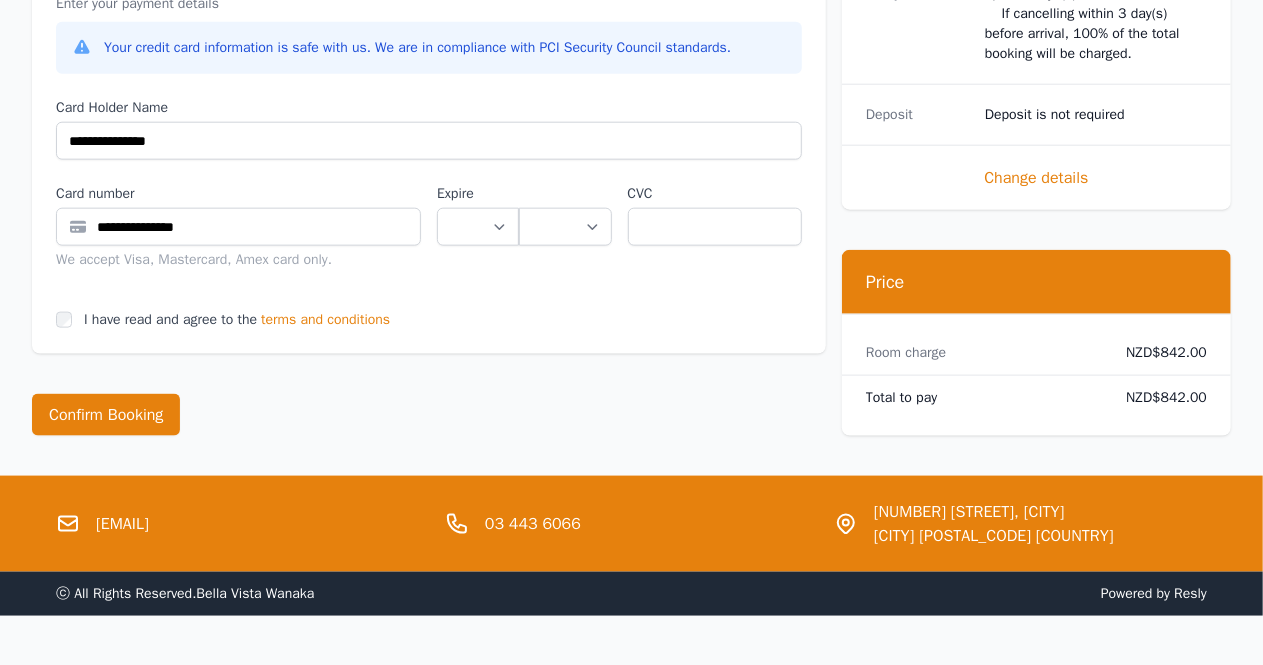 select on "**" 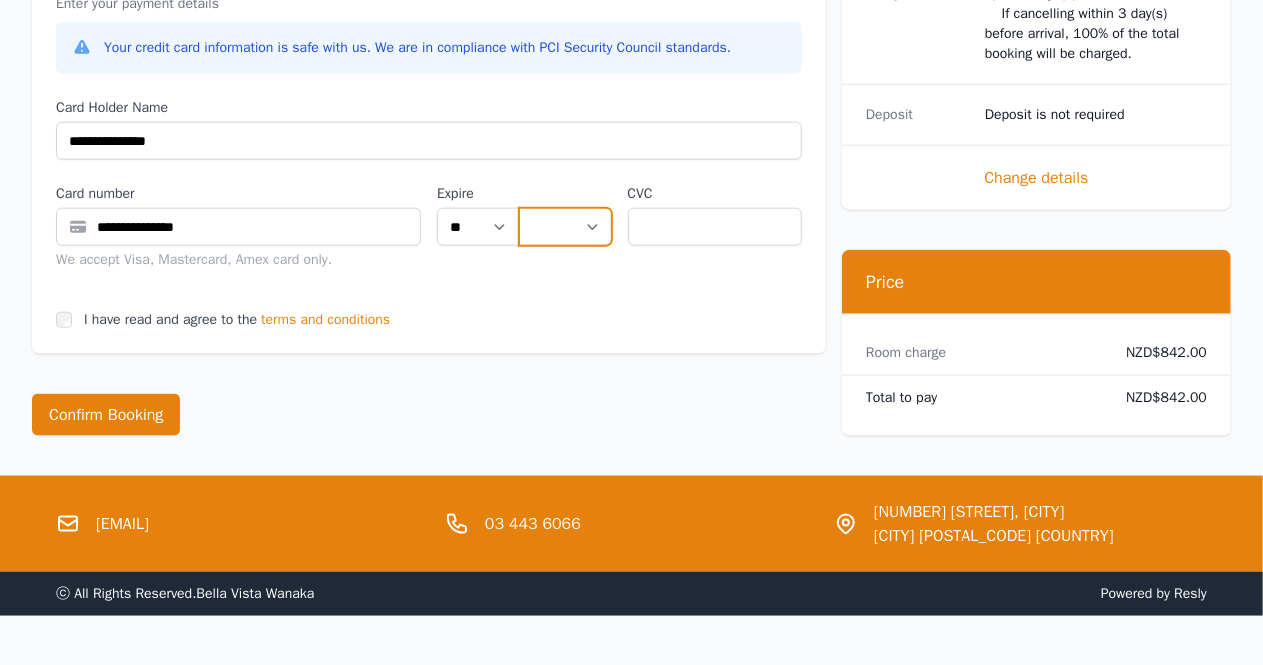select on "**" 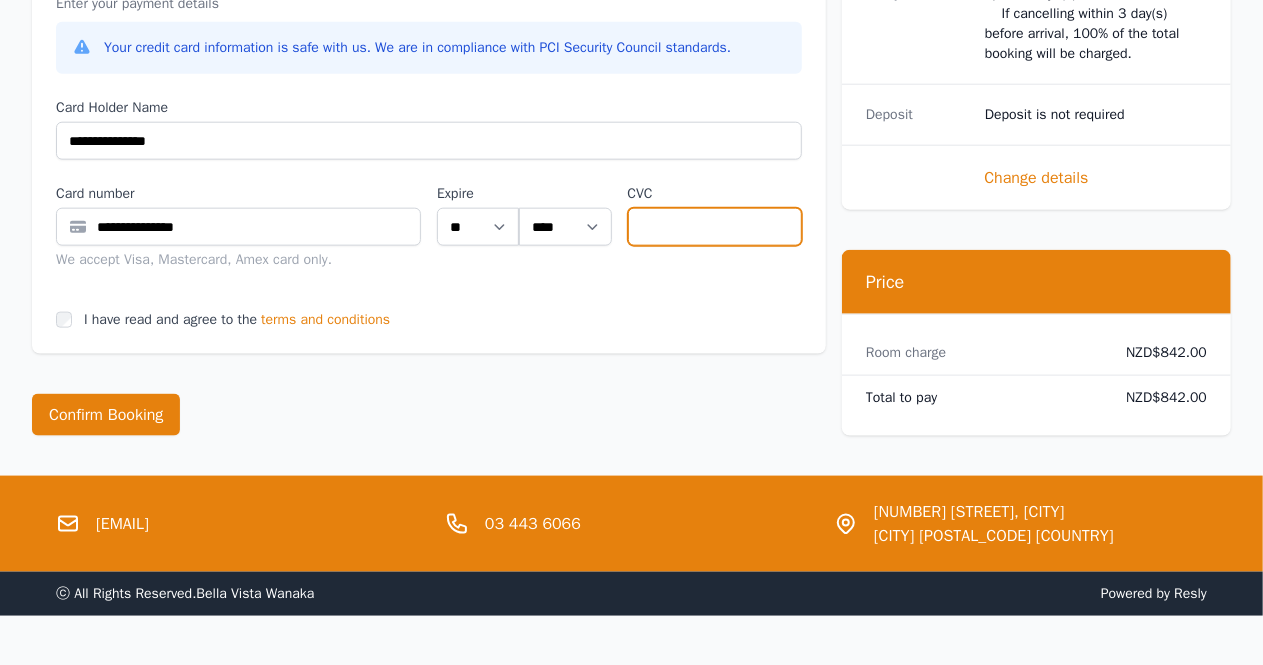 type on "****" 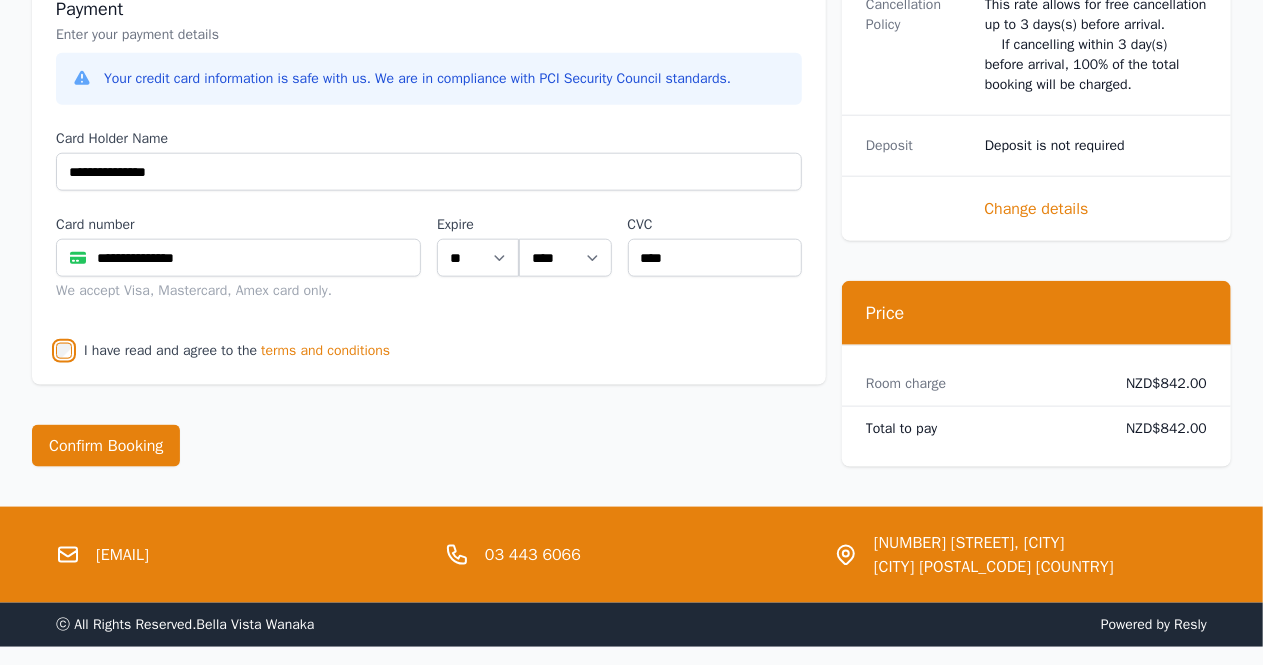 scroll, scrollTop: 1100, scrollLeft: 0, axis: vertical 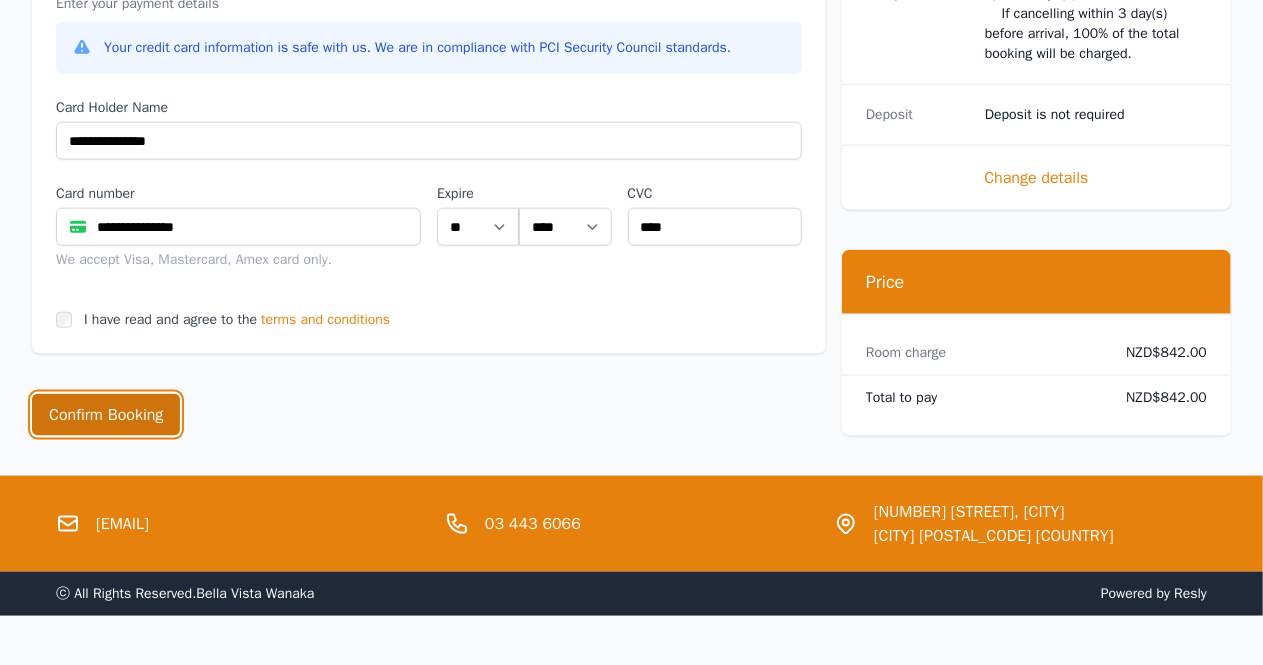 click on "Confirm Booking" at bounding box center [106, 415] 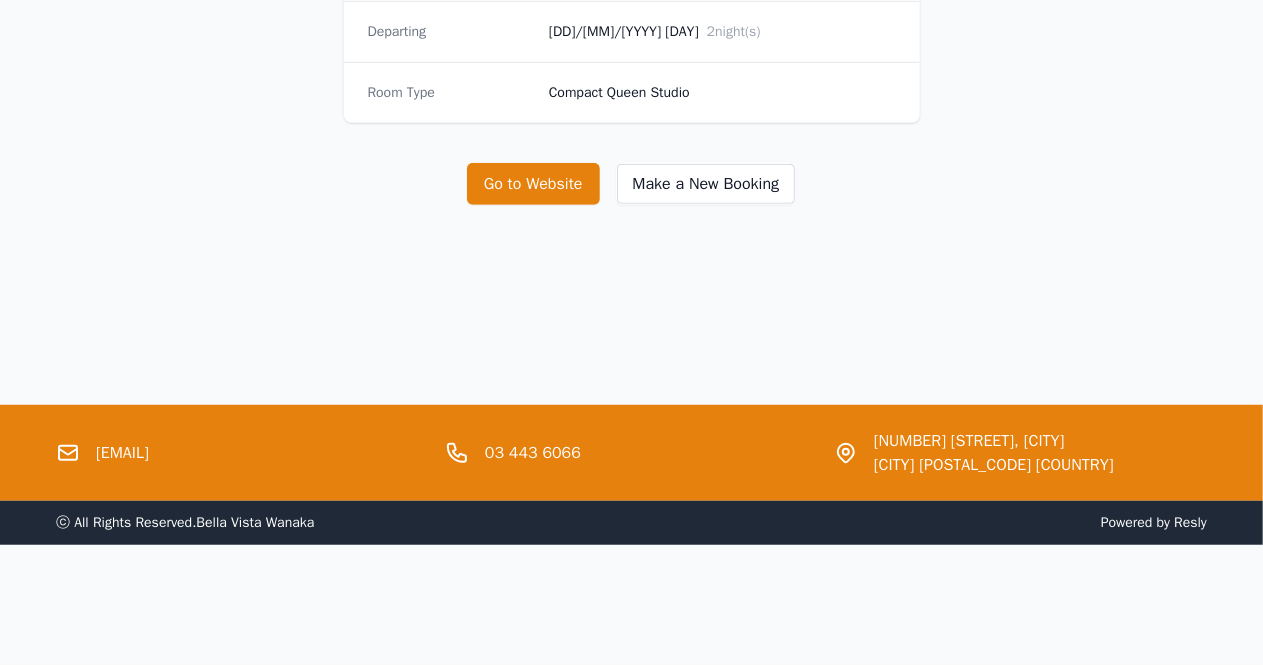 scroll, scrollTop: 0, scrollLeft: 0, axis: both 